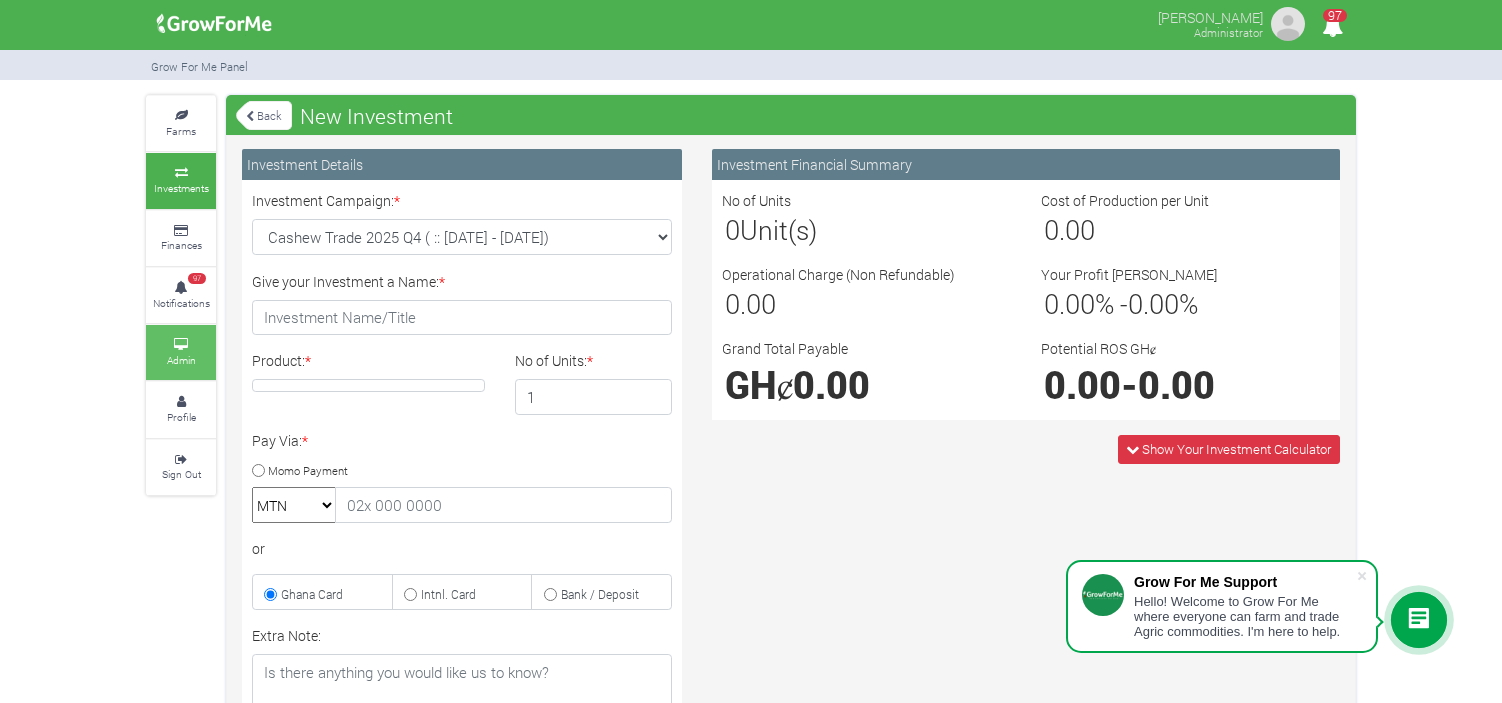 scroll, scrollTop: 0, scrollLeft: 0, axis: both 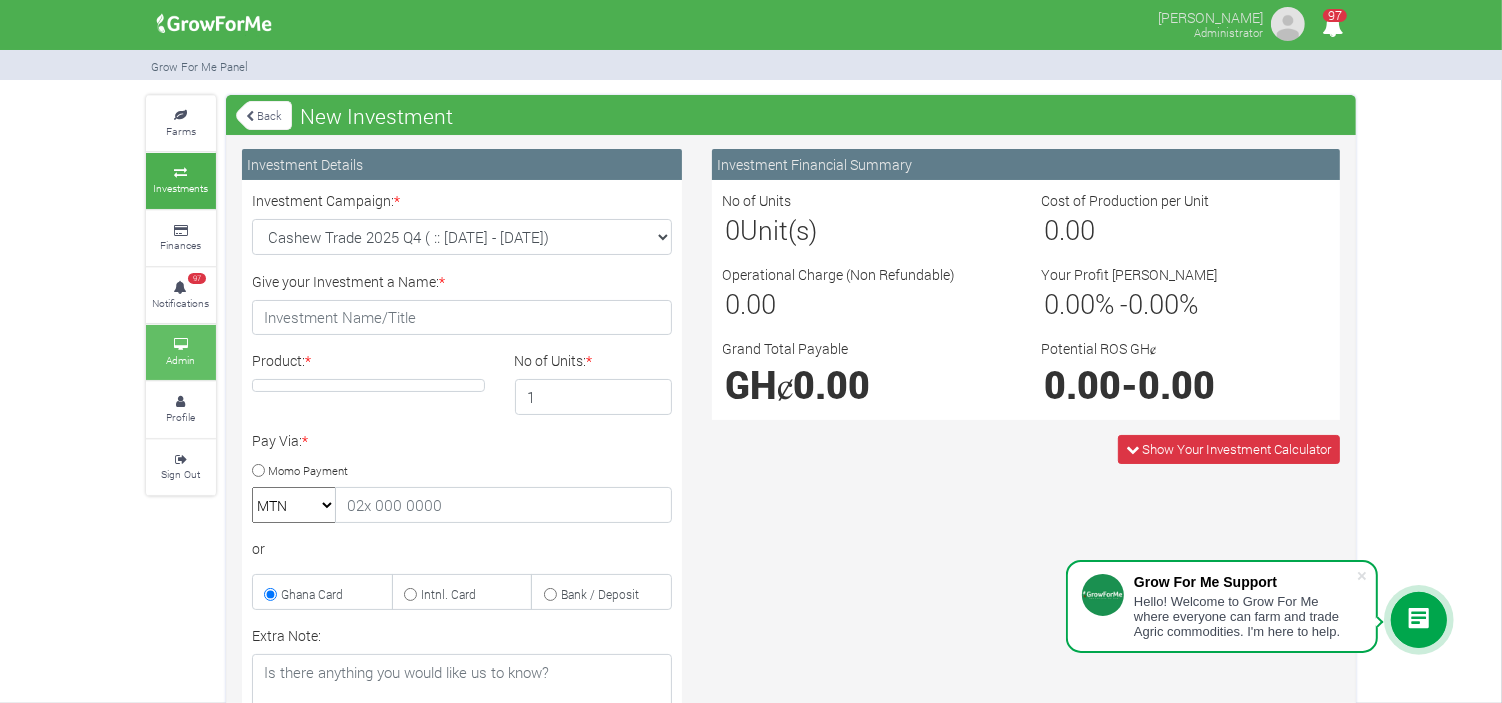 click at bounding box center [181, 345] 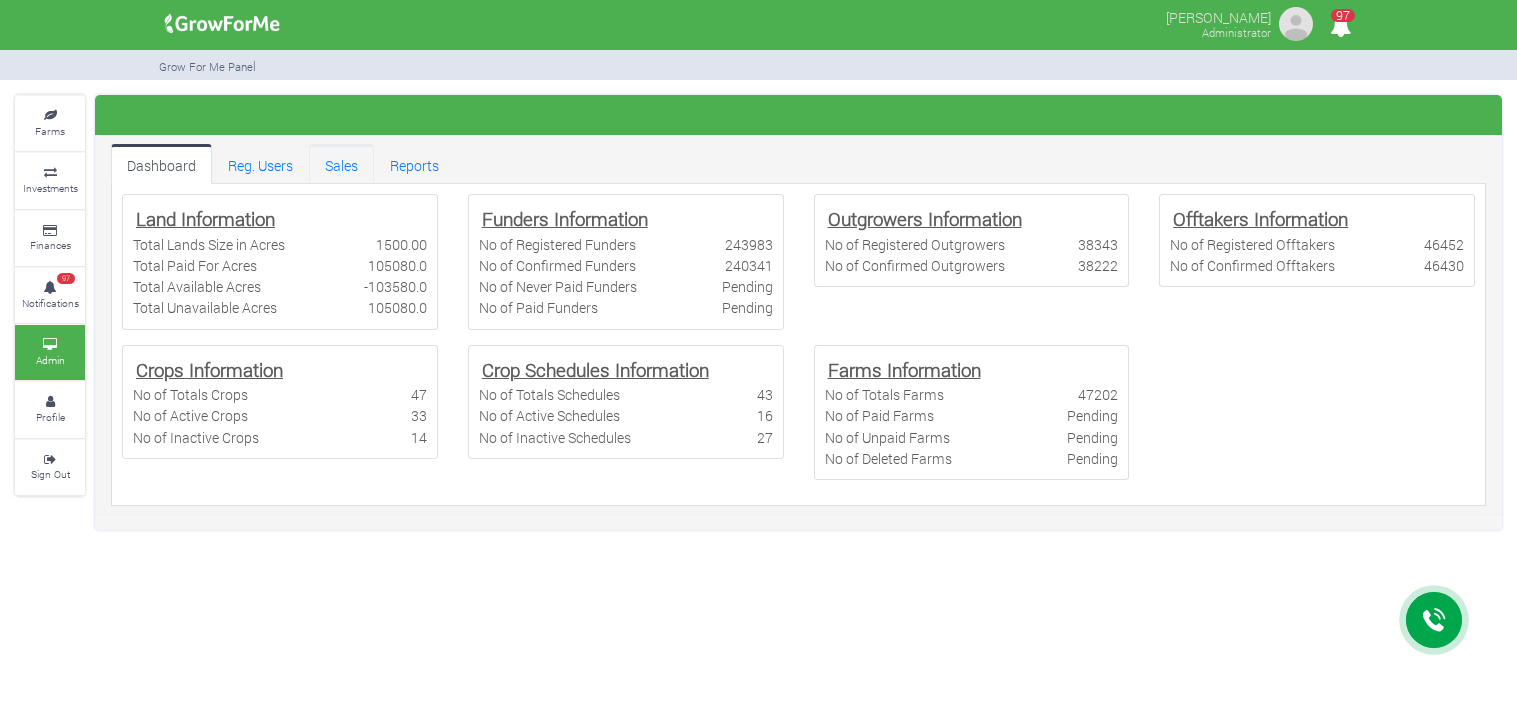 scroll, scrollTop: 0, scrollLeft: 0, axis: both 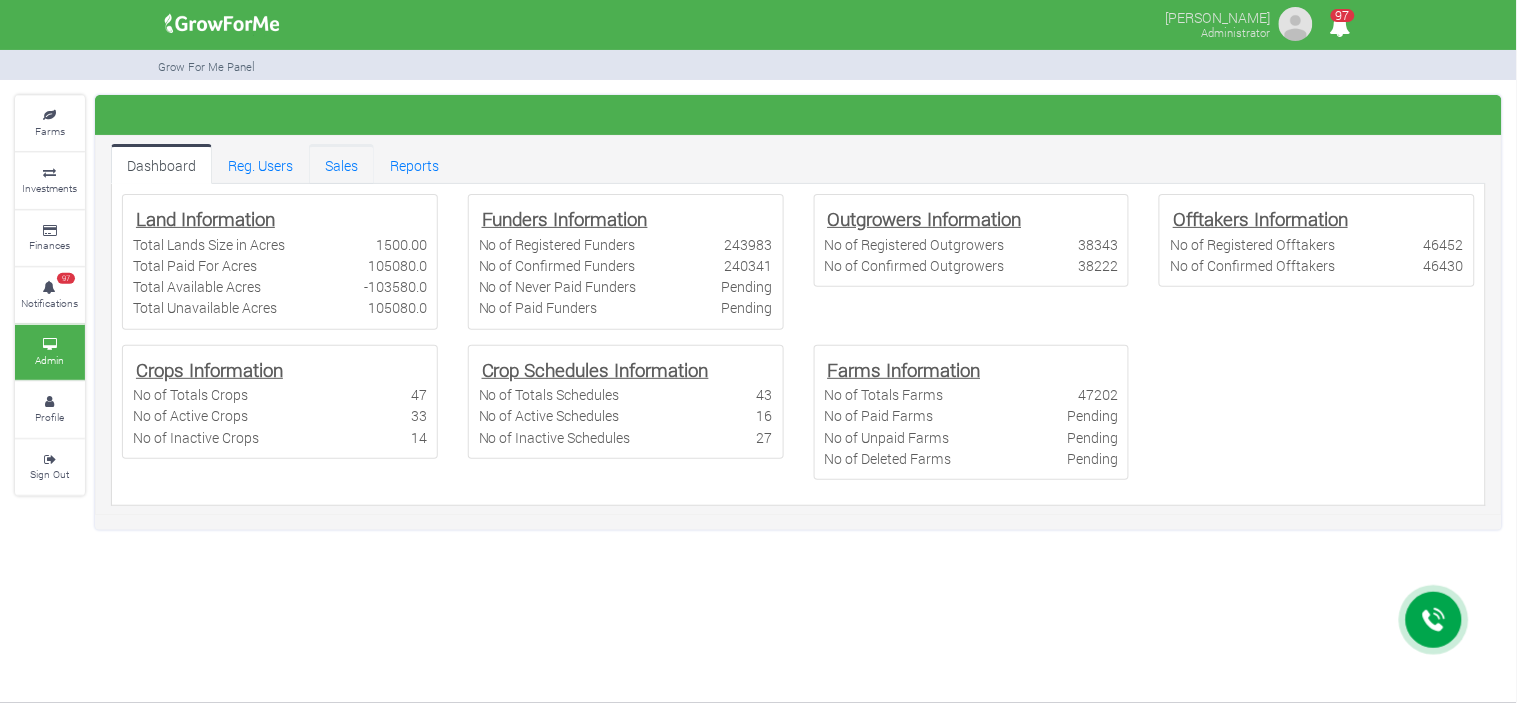 click on "Sales" at bounding box center (341, 164) 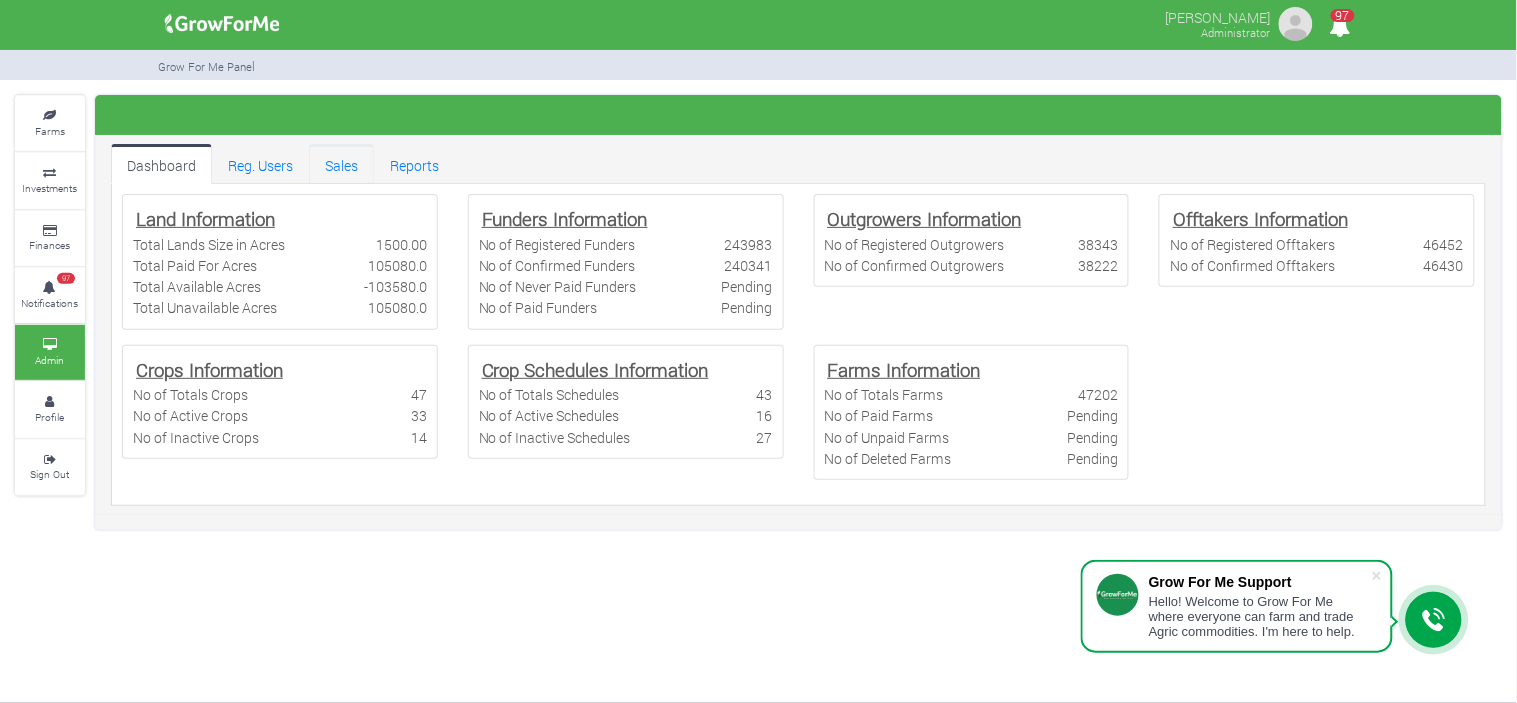 scroll, scrollTop: 0, scrollLeft: 0, axis: both 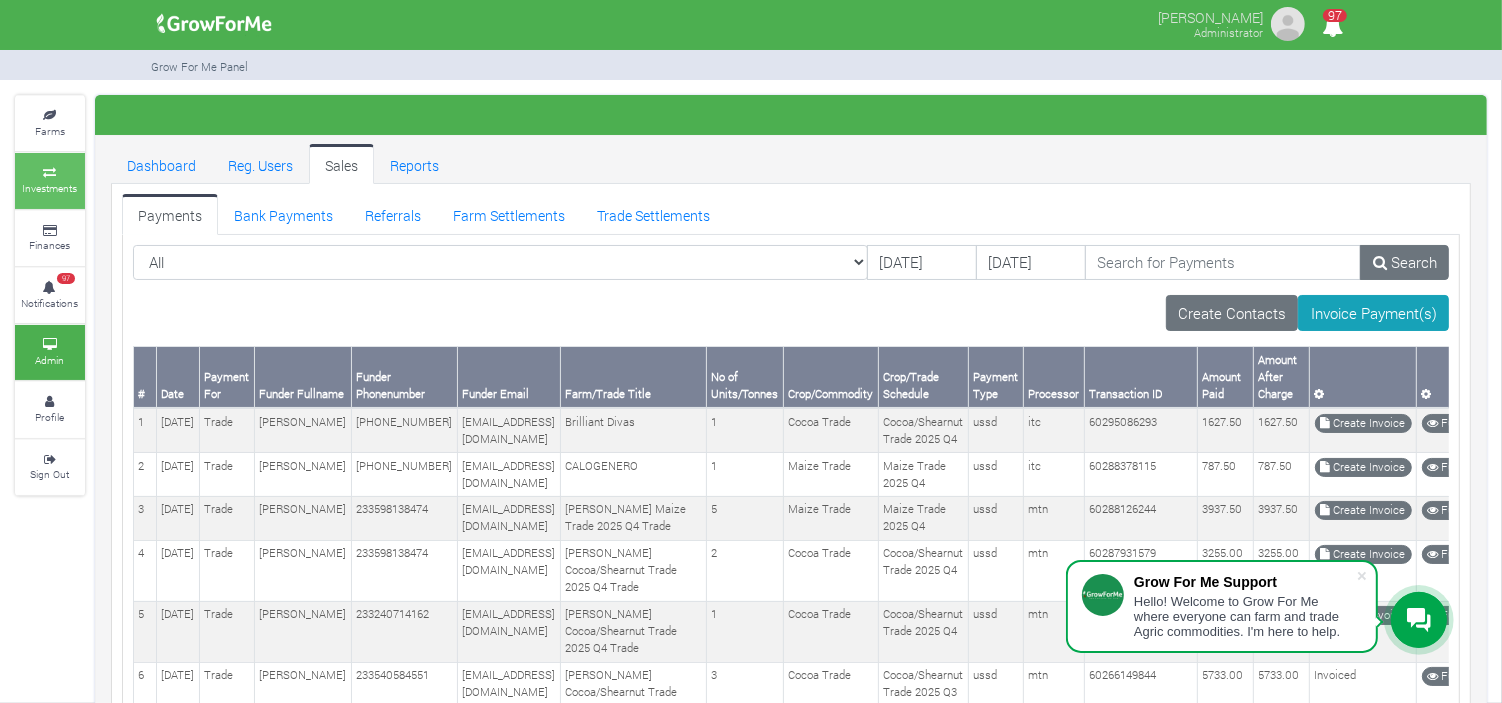 click on "Investments" at bounding box center (50, 188) 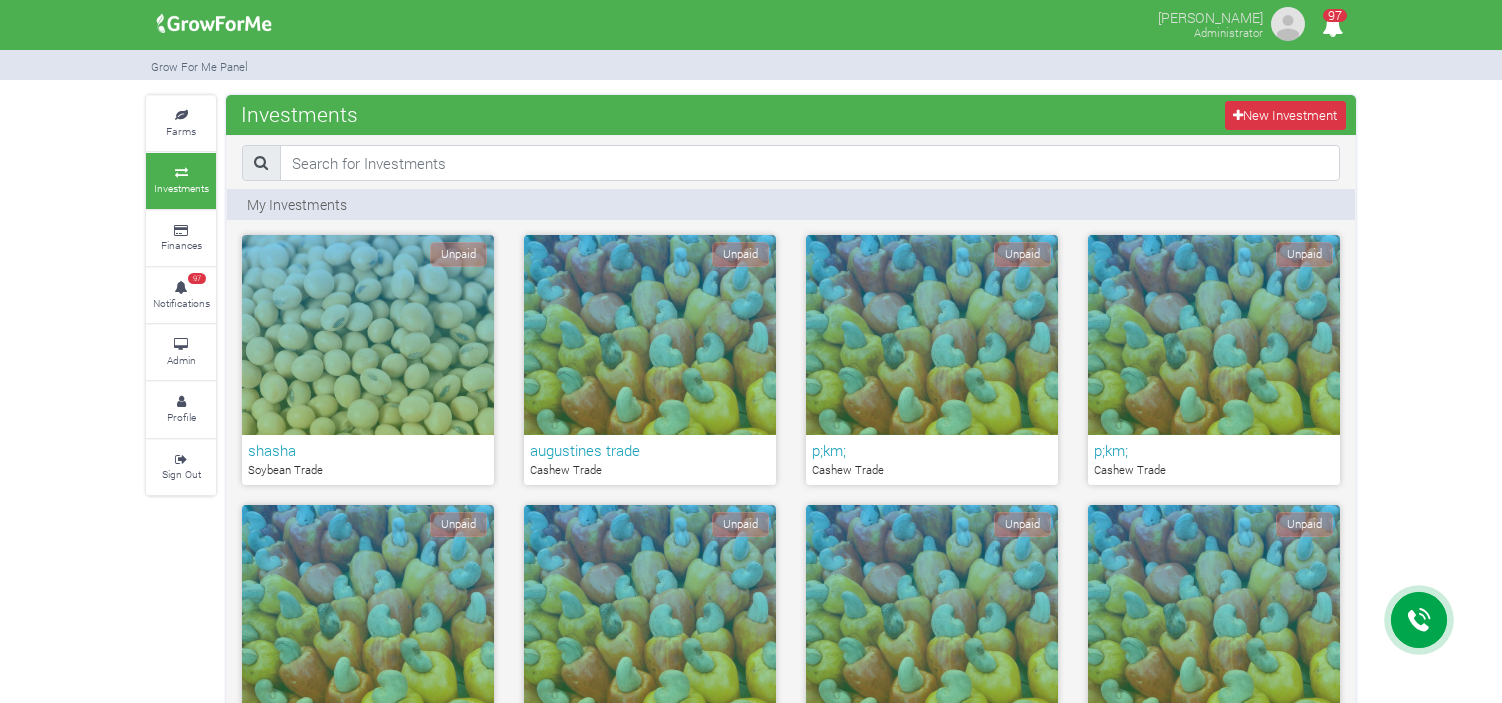 scroll, scrollTop: 0, scrollLeft: 0, axis: both 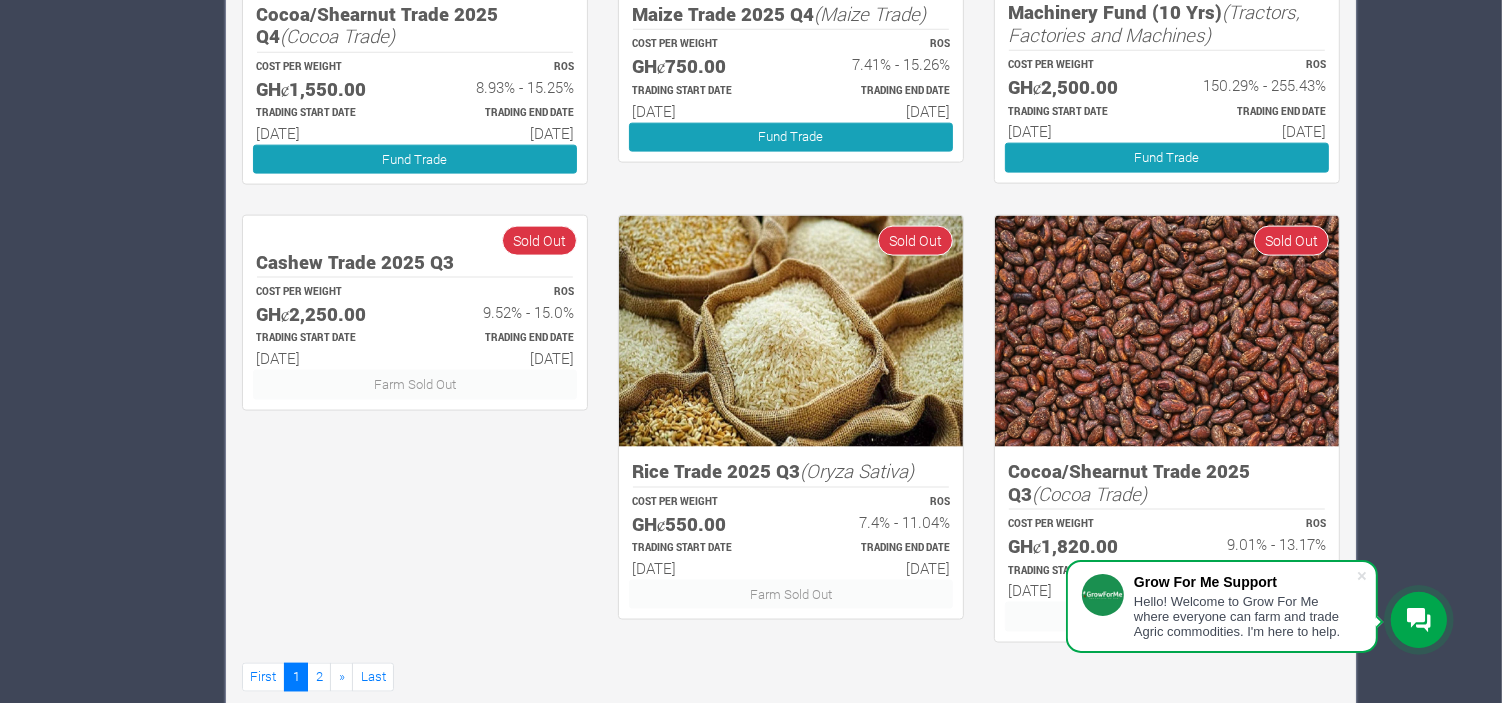 click on "Rice Trade 2025 Q3  (Oryza Sativa)
COST PER WEIGHT
GHȼ550.00
ROS
7.4% - 11.04%
TRADING START DATE
01st Jul 2025 TRADING END DATE" at bounding box center (791, 433) 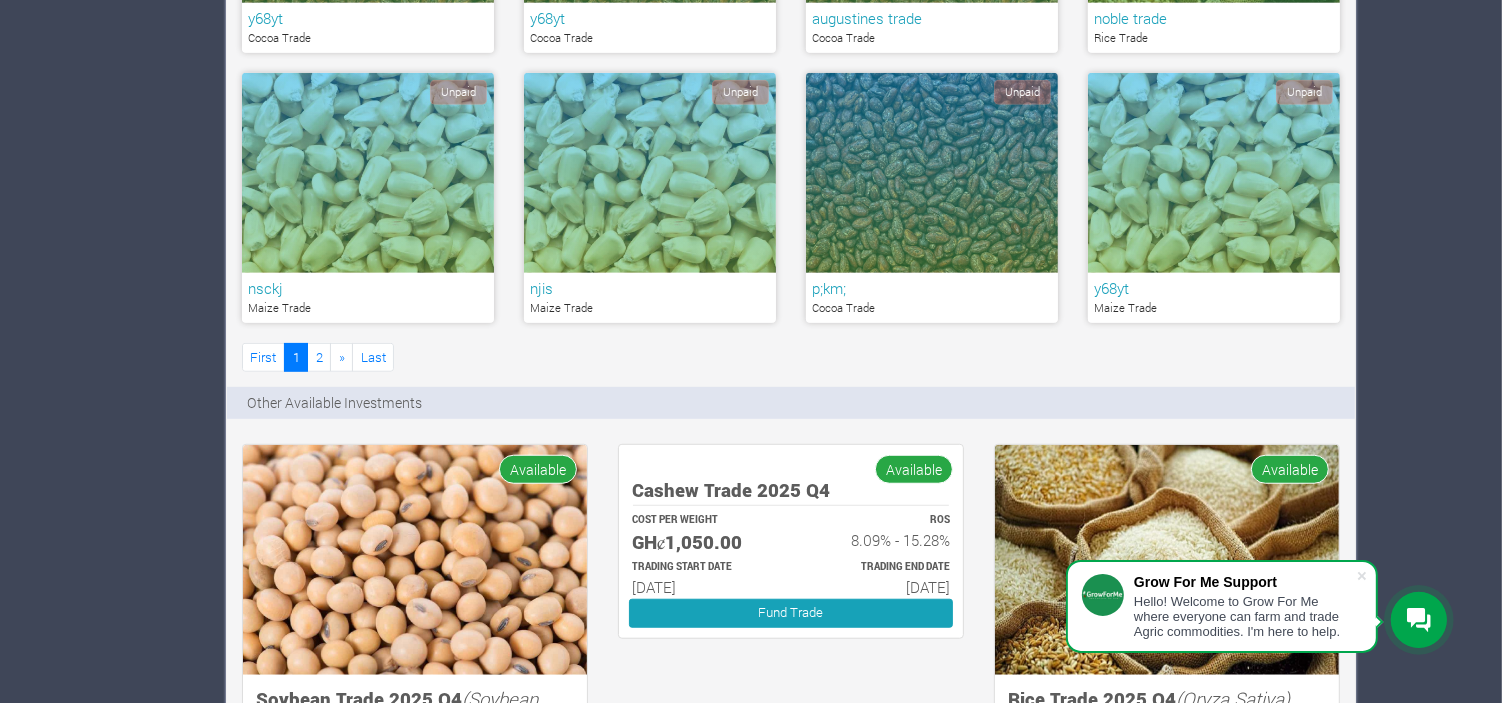 scroll, scrollTop: 1241, scrollLeft: 0, axis: vertical 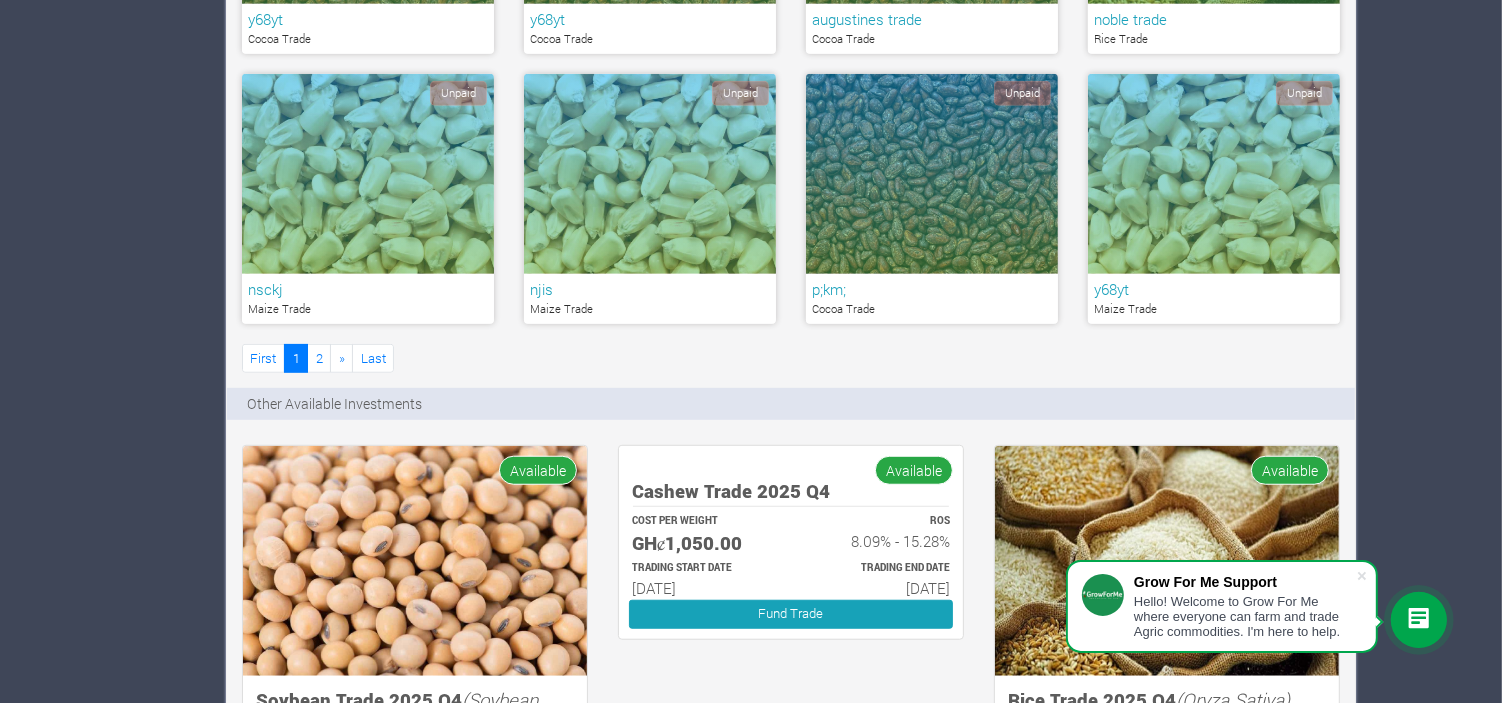 click at bounding box center (791, 458) 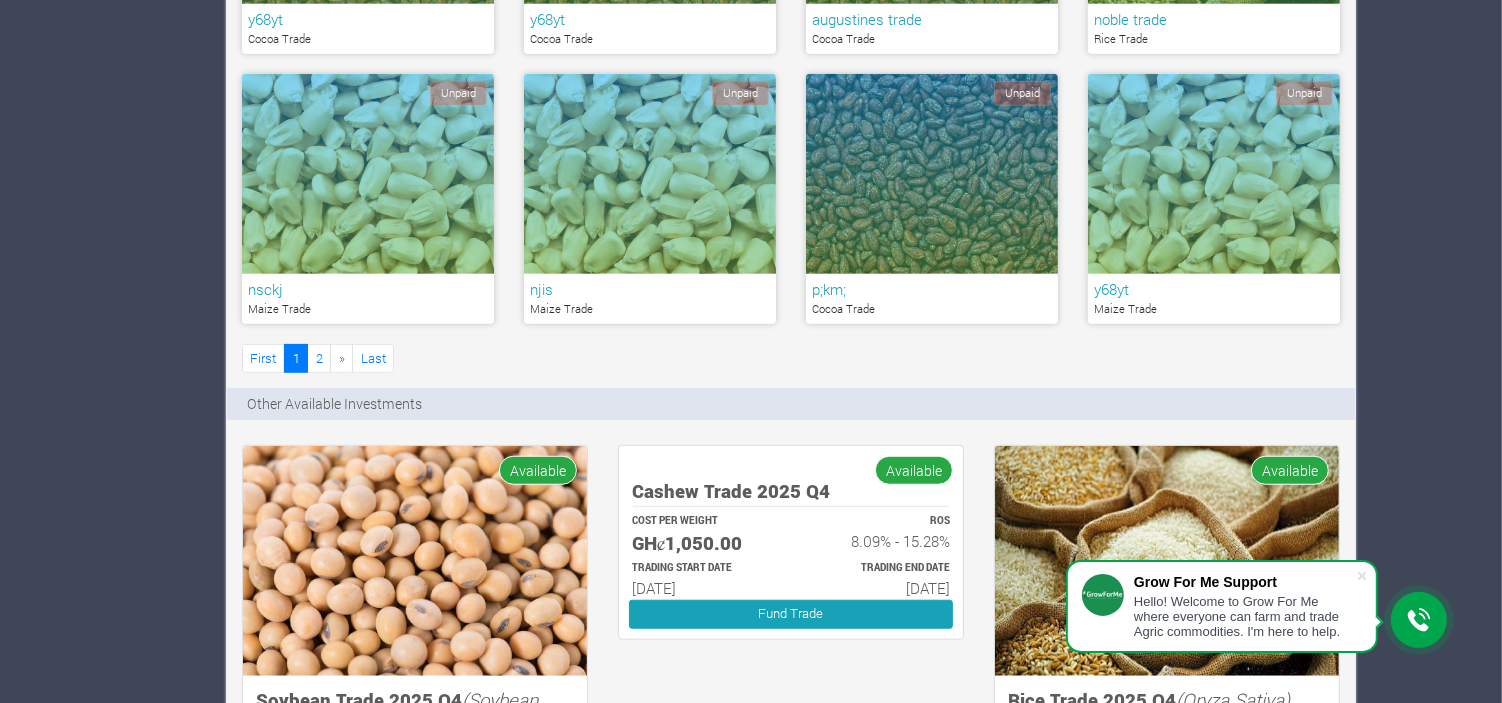 click at bounding box center [791, 458] 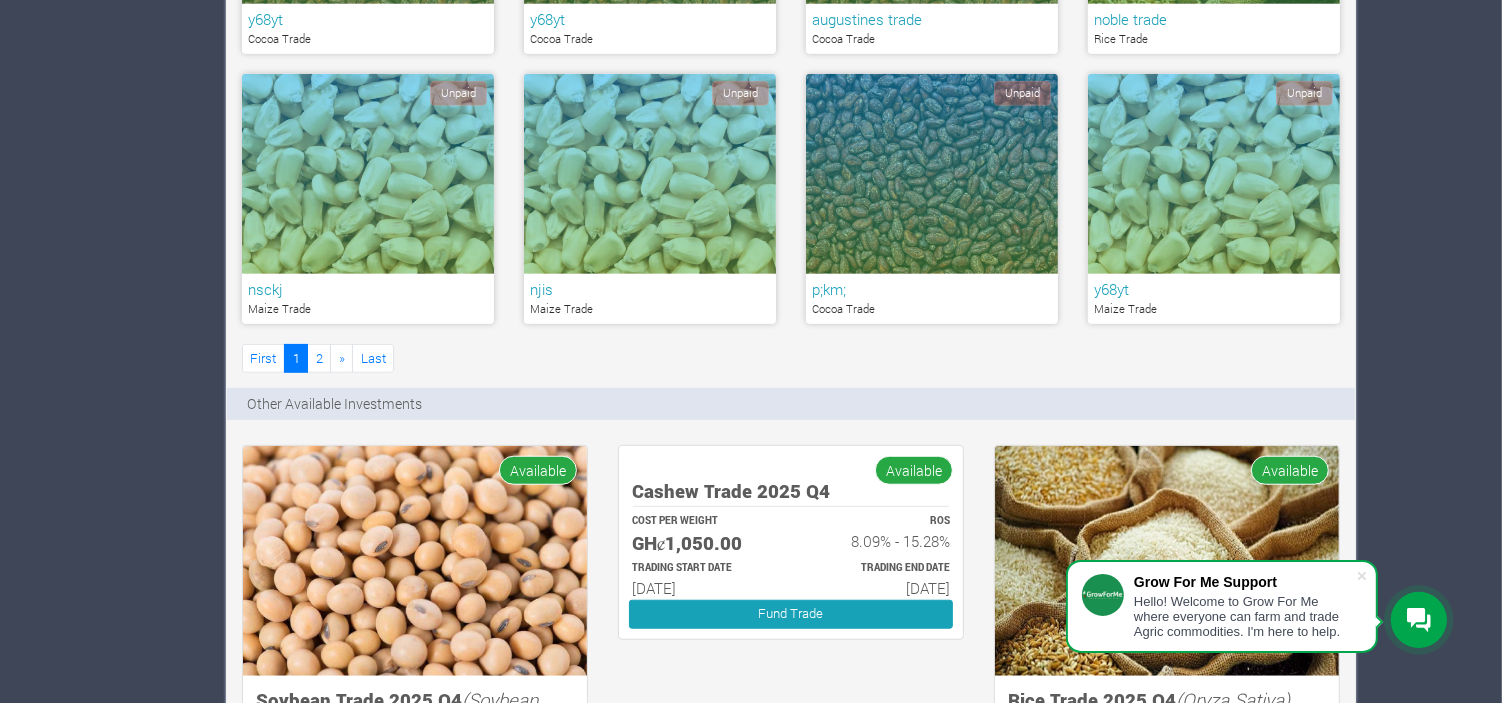 click at bounding box center (791, 458) 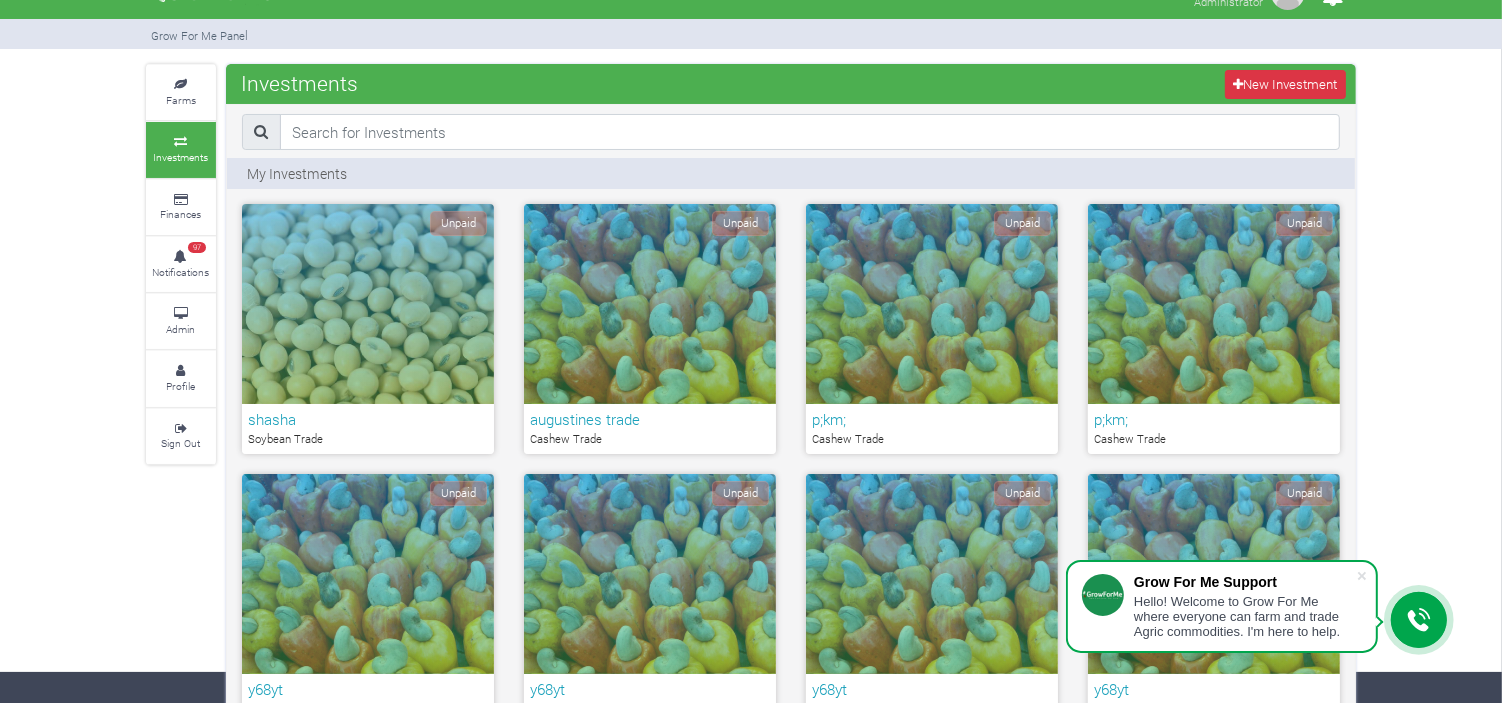 scroll, scrollTop: 0, scrollLeft: 0, axis: both 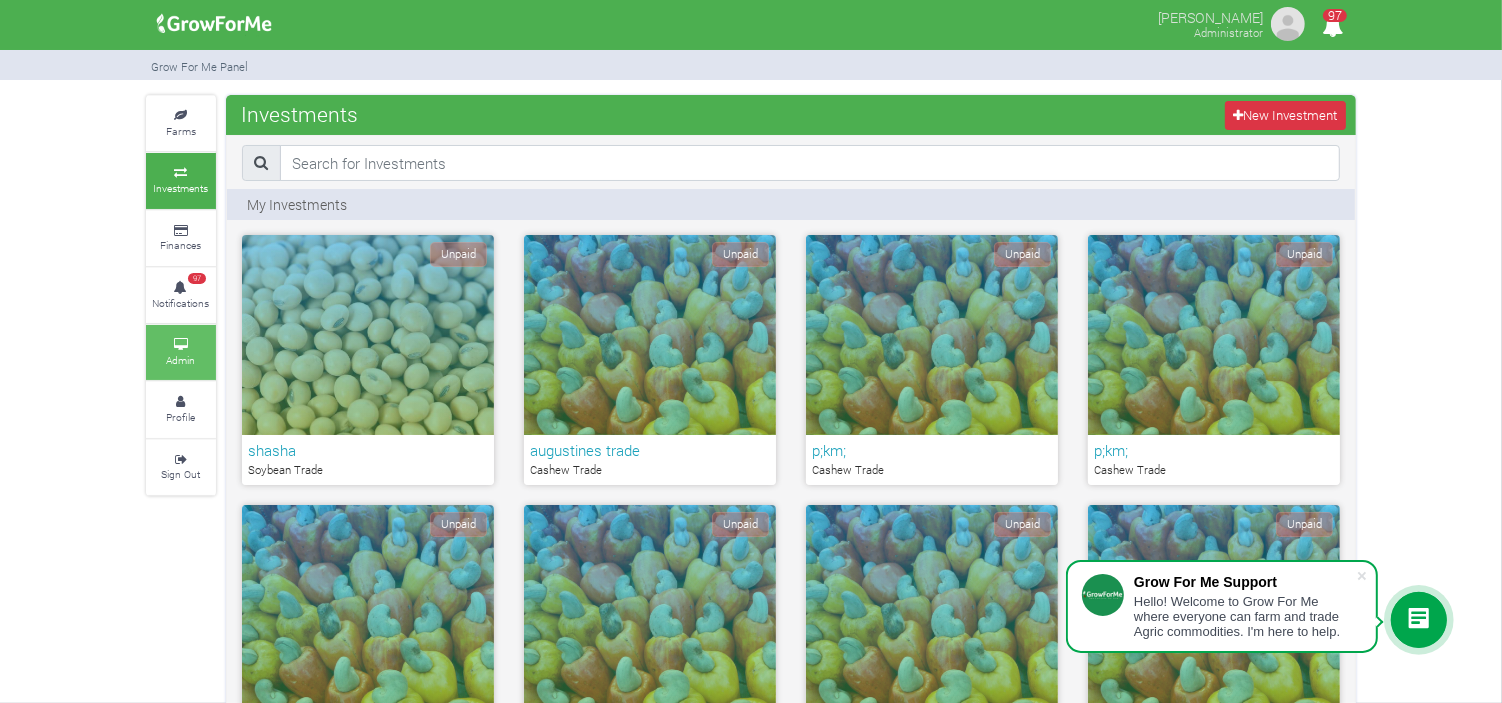 click at bounding box center (181, 345) 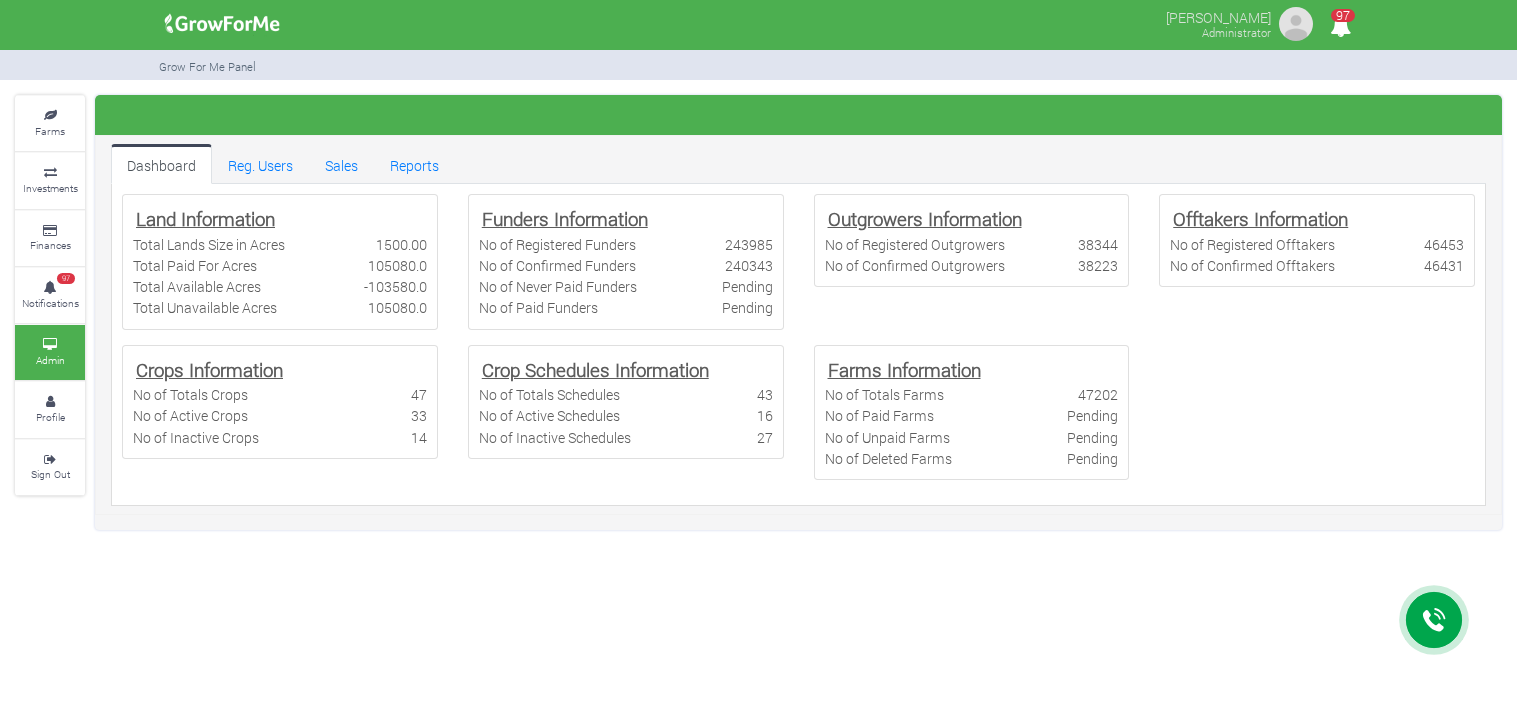 scroll, scrollTop: 0, scrollLeft: 0, axis: both 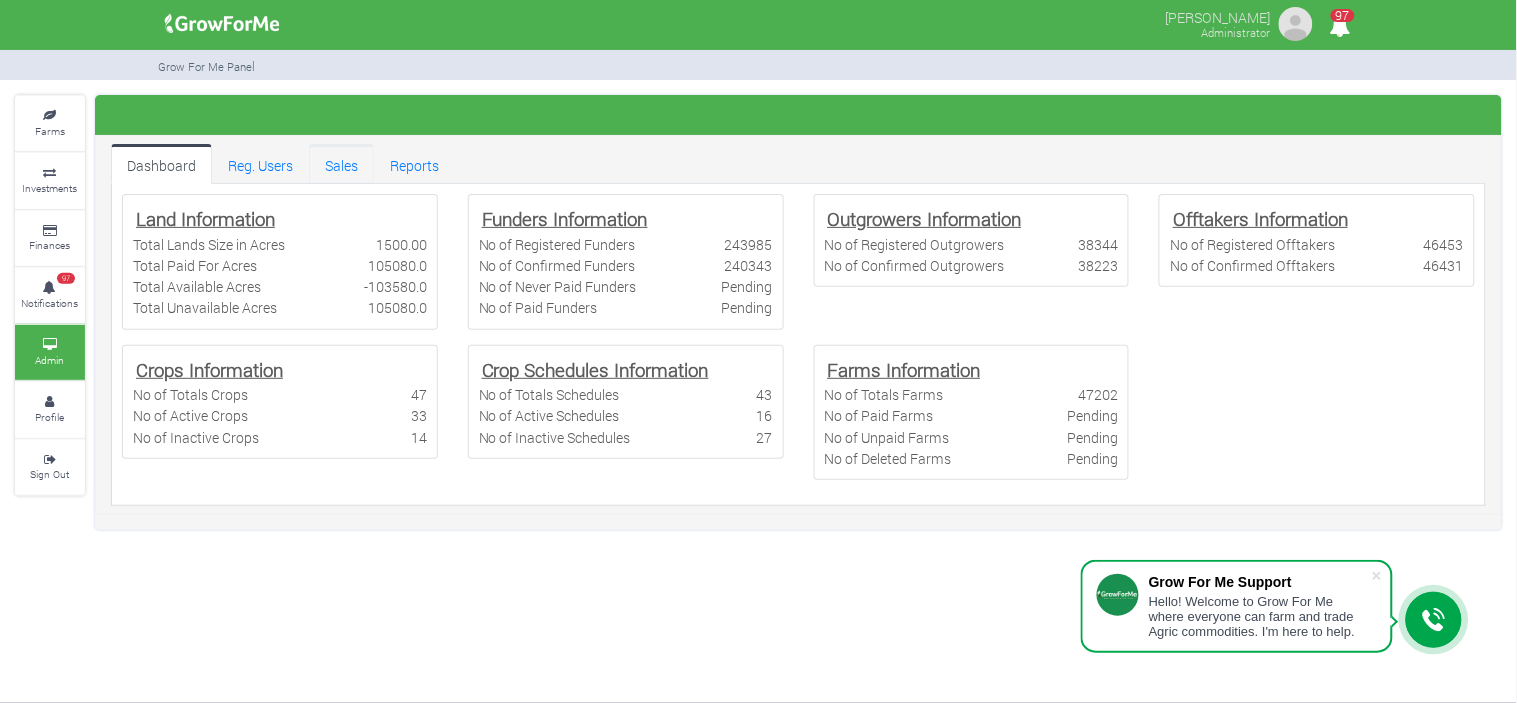 click on "Sales" at bounding box center [341, 164] 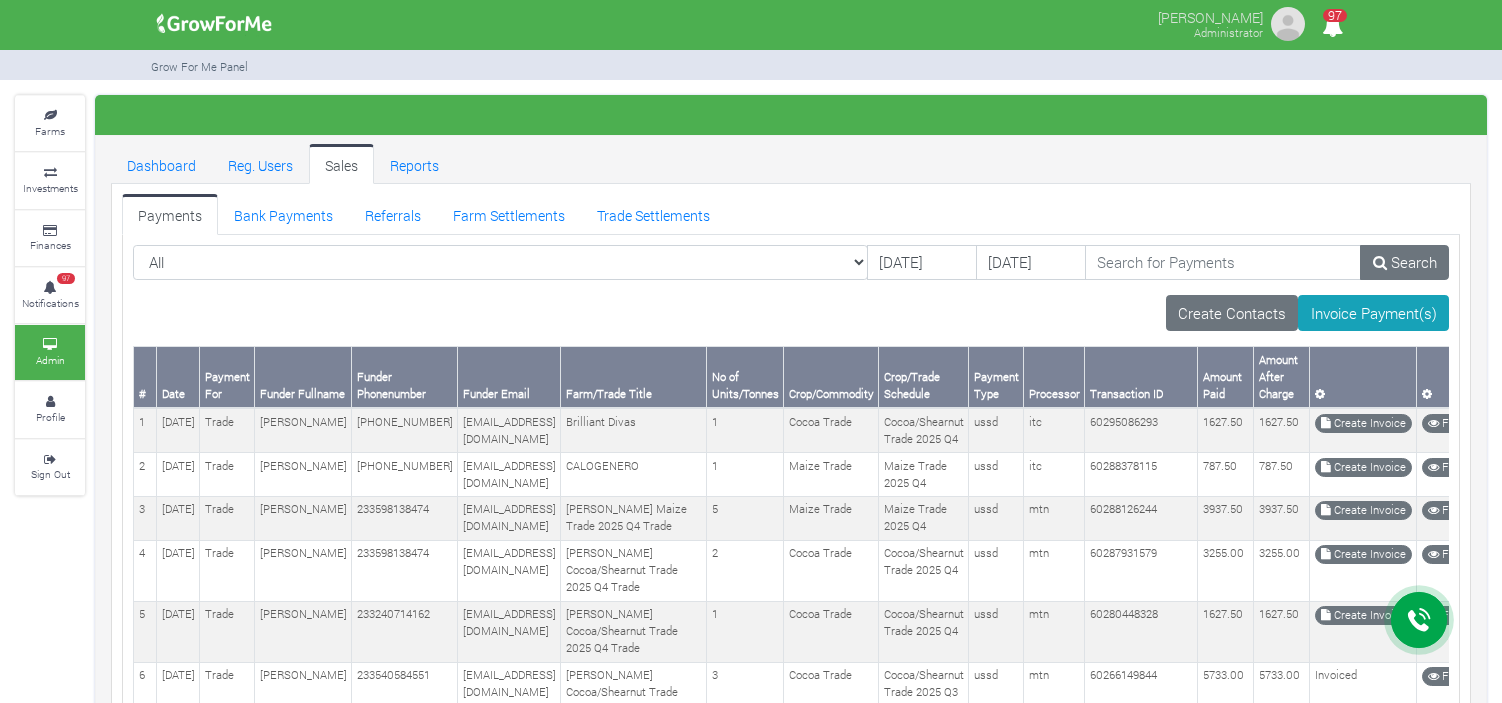scroll, scrollTop: 0, scrollLeft: 0, axis: both 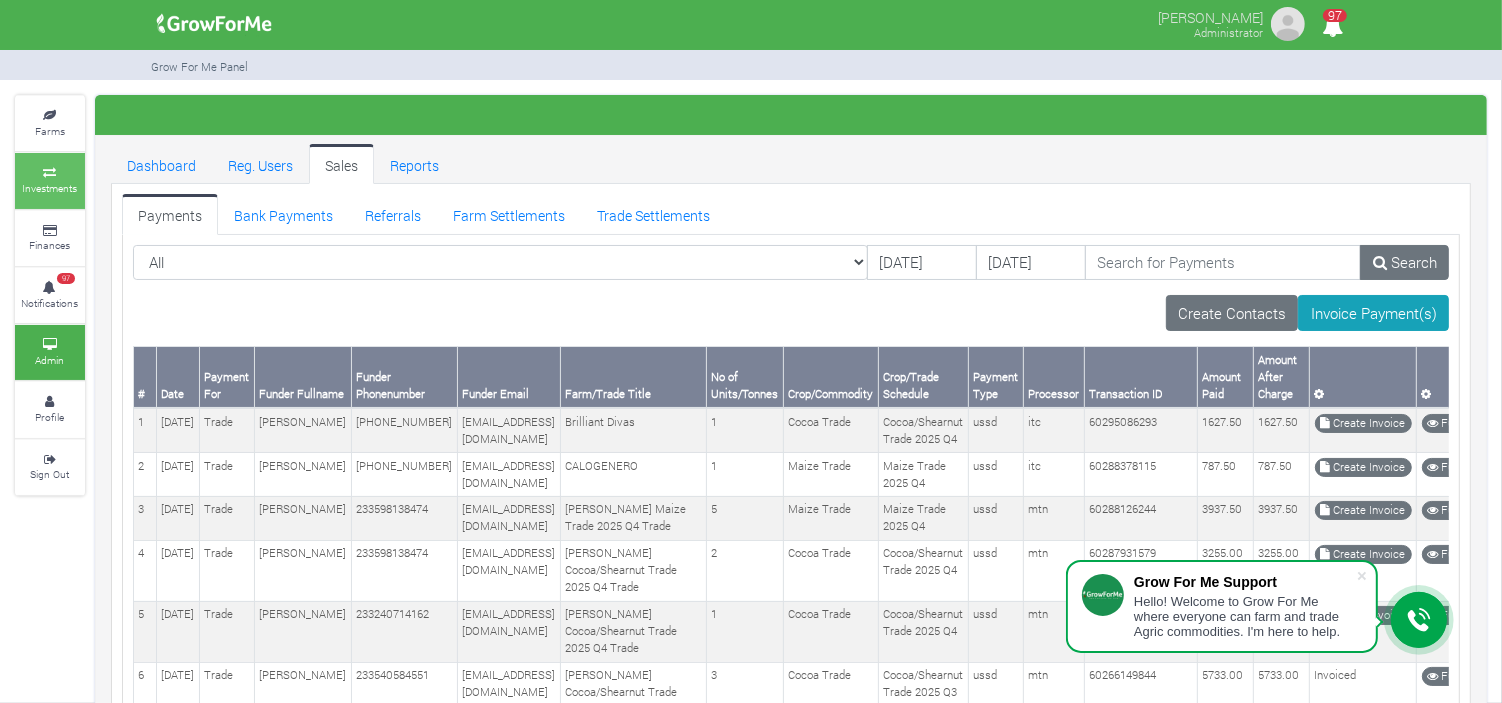 click on "Investments" at bounding box center (50, 188) 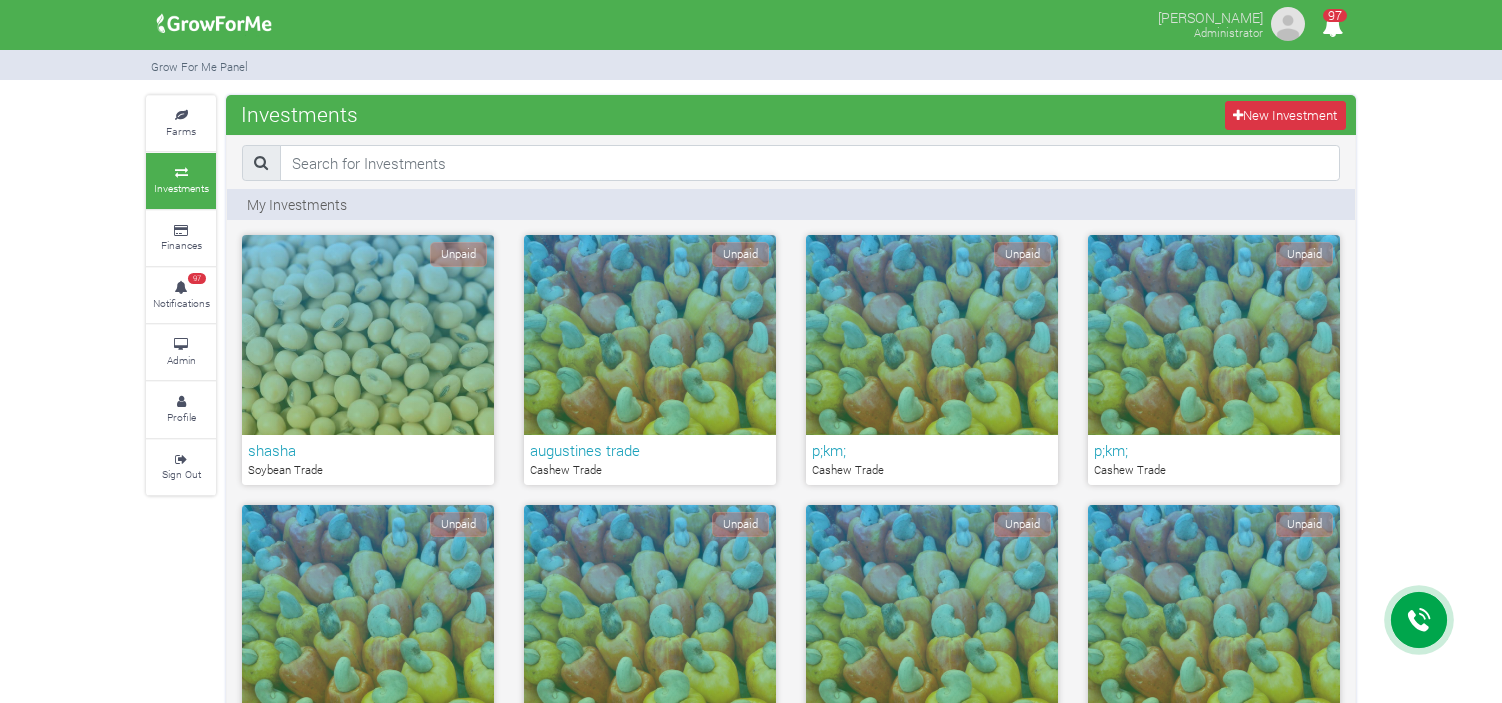 scroll, scrollTop: 1097, scrollLeft: 0, axis: vertical 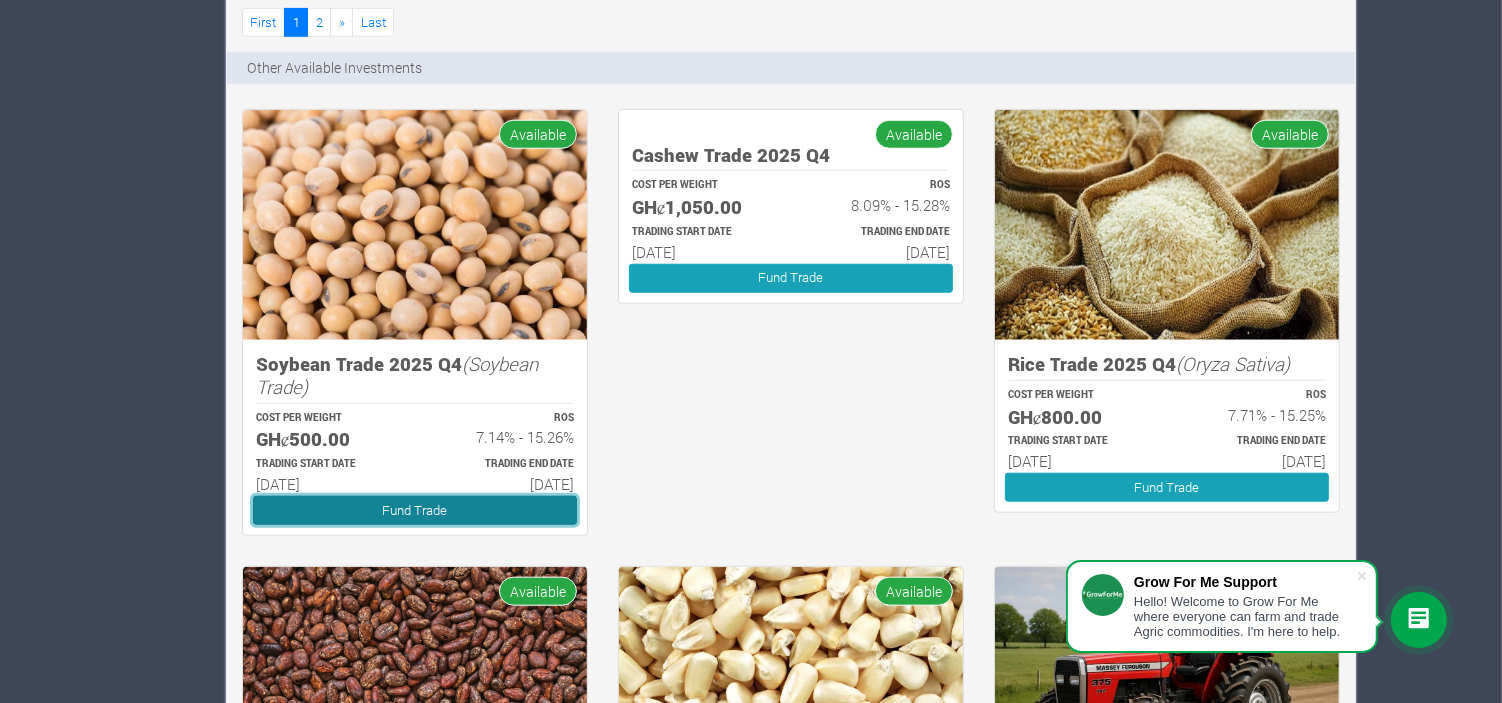 click on "Fund Trade" at bounding box center [415, 510] 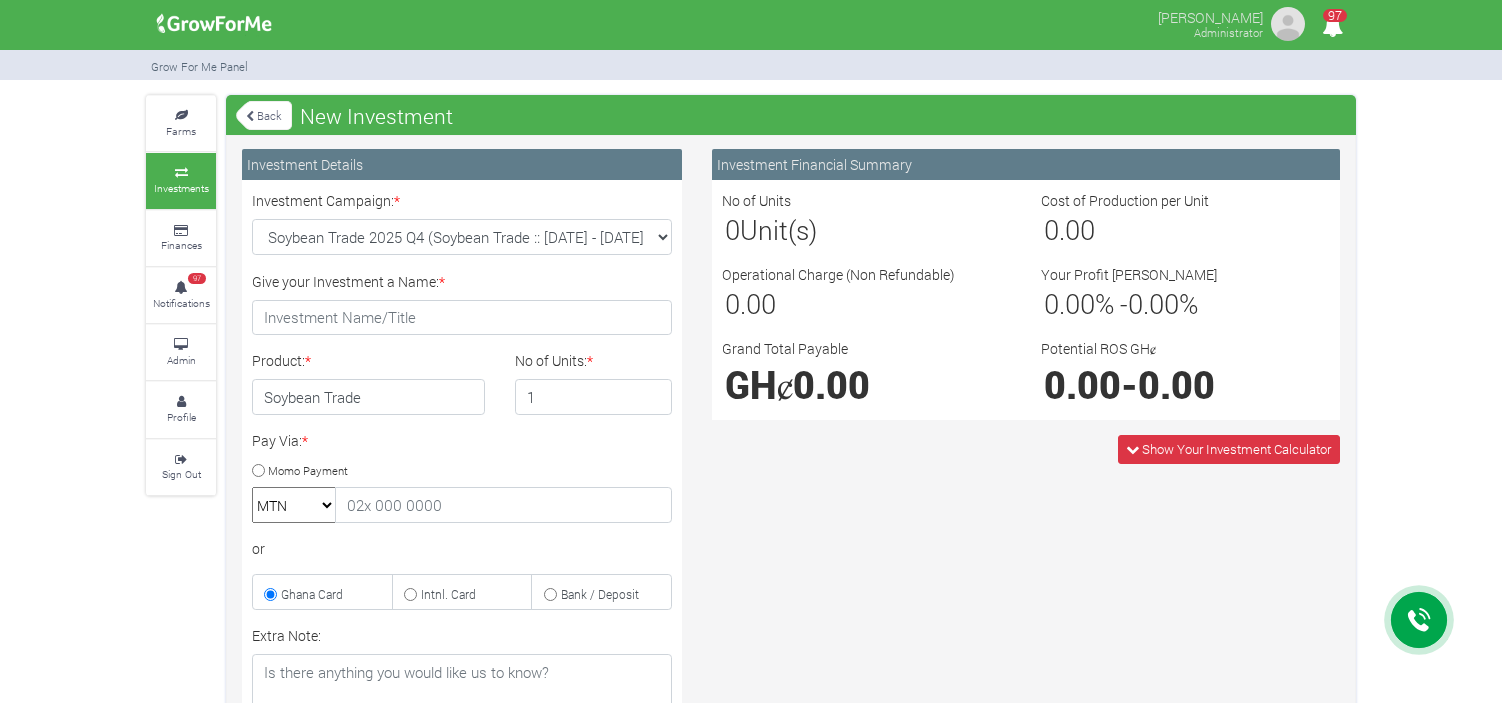 scroll, scrollTop: 0, scrollLeft: 0, axis: both 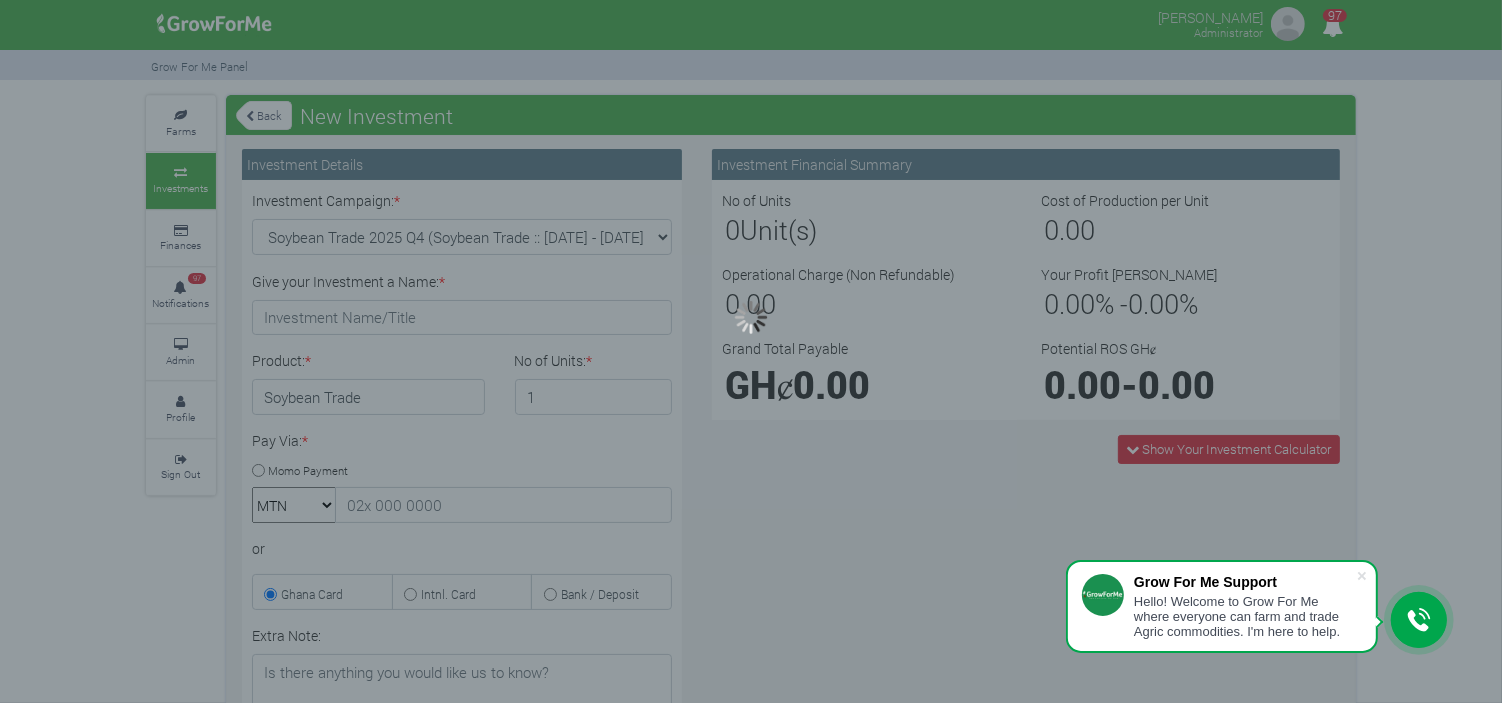 type on "1" 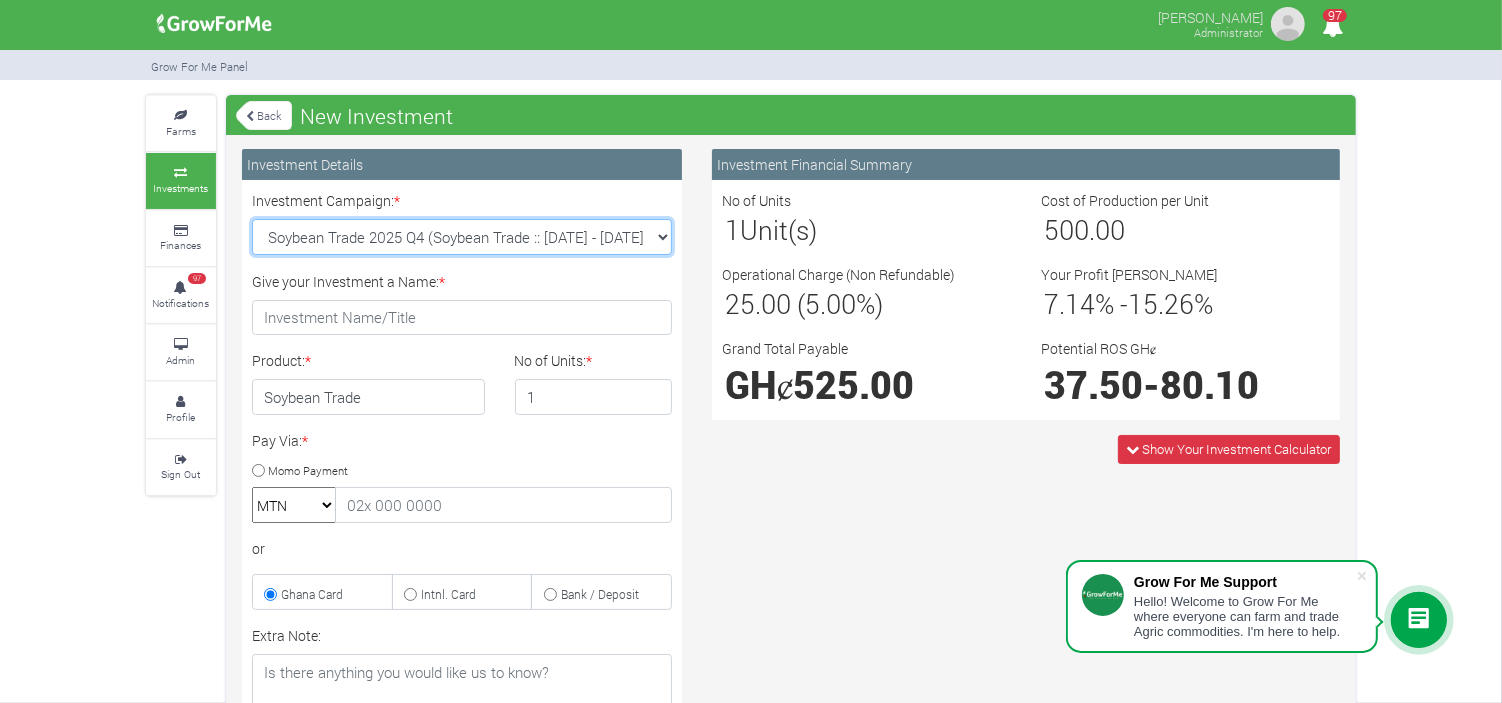 click on "Soybean Trade 2025 Q4 (Soybean Trade :: [DATE] - [DATE])
Maize Trade 2025 Q4 (Maize Trade :: [DATE] - [DATE])
Machinery Fund (10 Yrs) (Machinery :: [DATE] - [DATE])
Cashew Trade 2025 Q4 ( :: [DATE] - [DATE])" at bounding box center [462, 237] 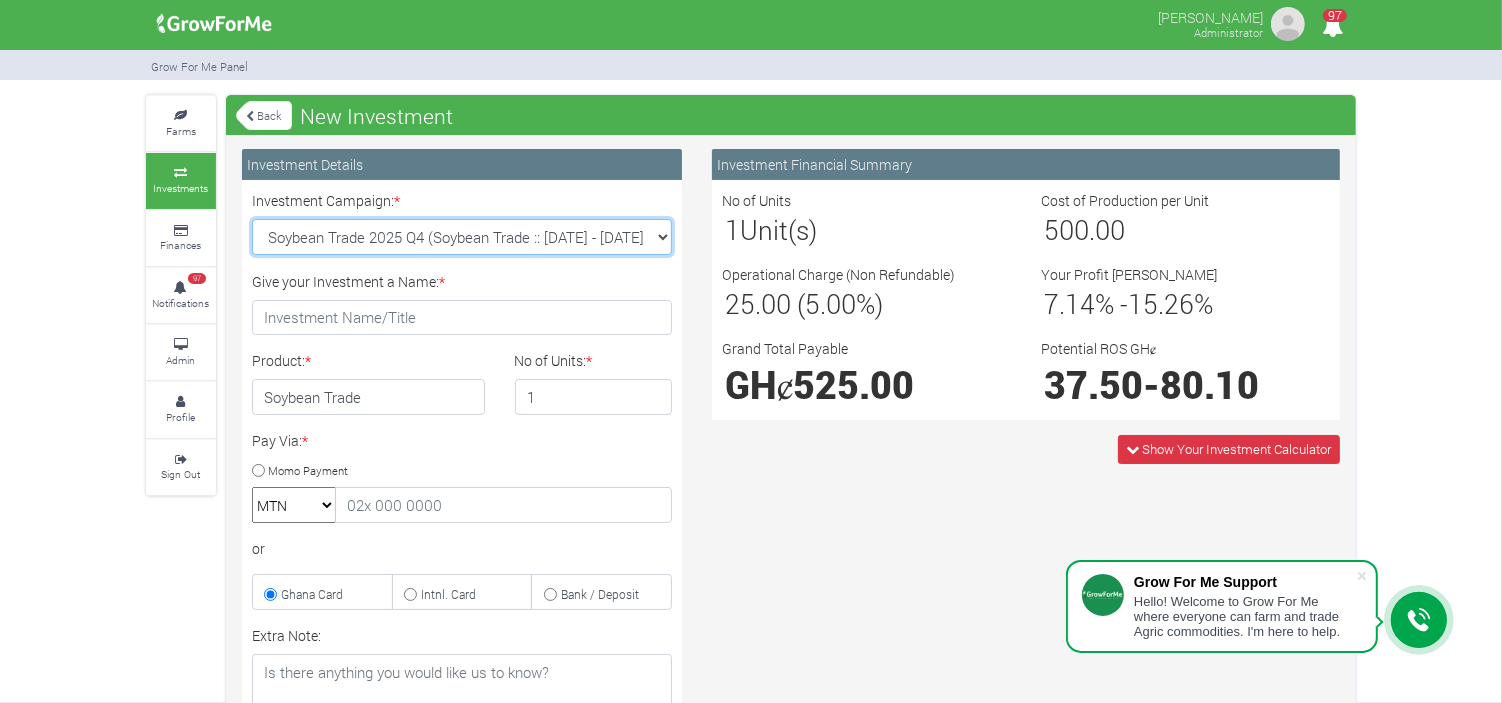 select on "47" 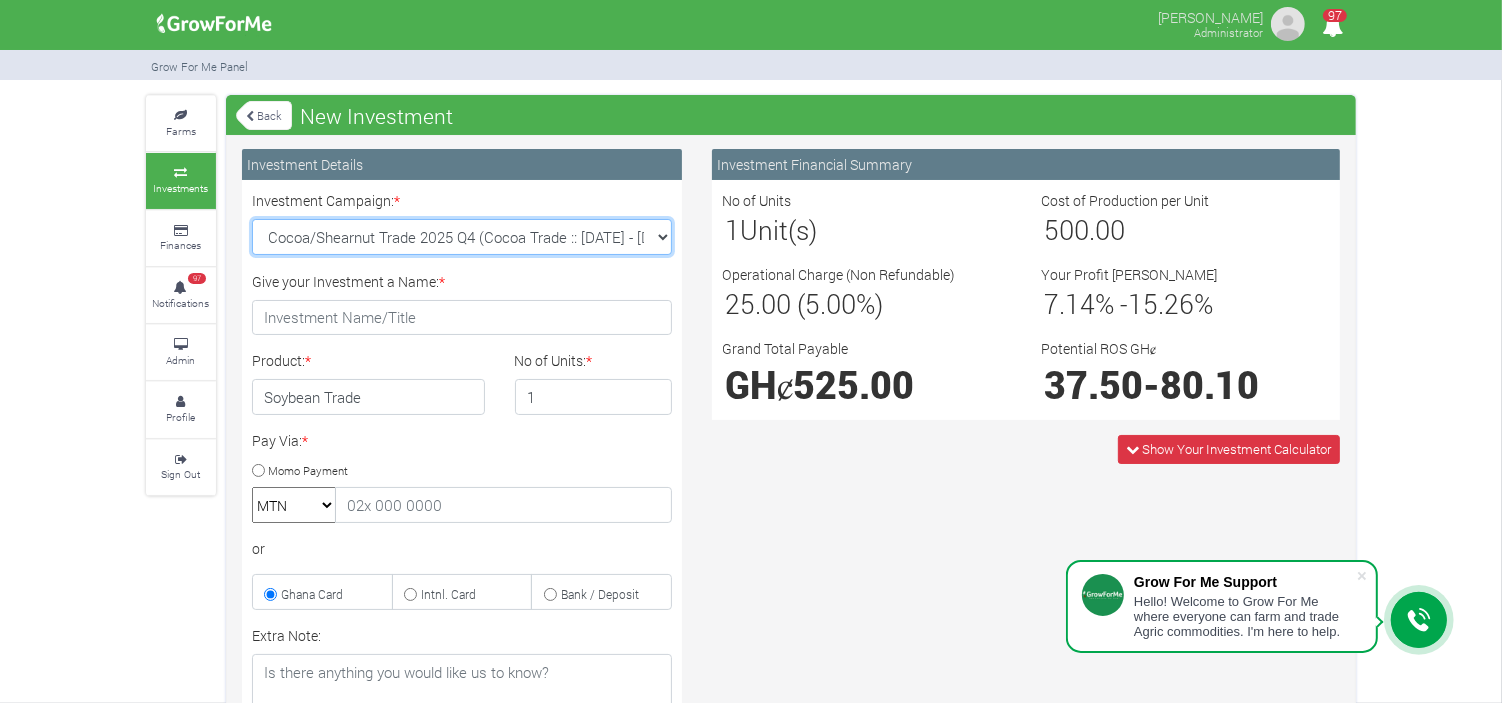 click on "Soybean Trade 2025 Q4 (Soybean Trade :: 01st Oct 2025 - 31st Mar 2026)
Maize Trade 2025 Q4 (Maize Trade :: 01st Oct 2025 - 31st Mar 2026)
Machinery Fund (10 Yrs) (Machinery :: 01st Jun 2025 - 01st Jun 2035)
Cashew Trade 2025 Q4 ( :: 01st Oct 2025 - 31st Mar 2026)" at bounding box center [462, 237] 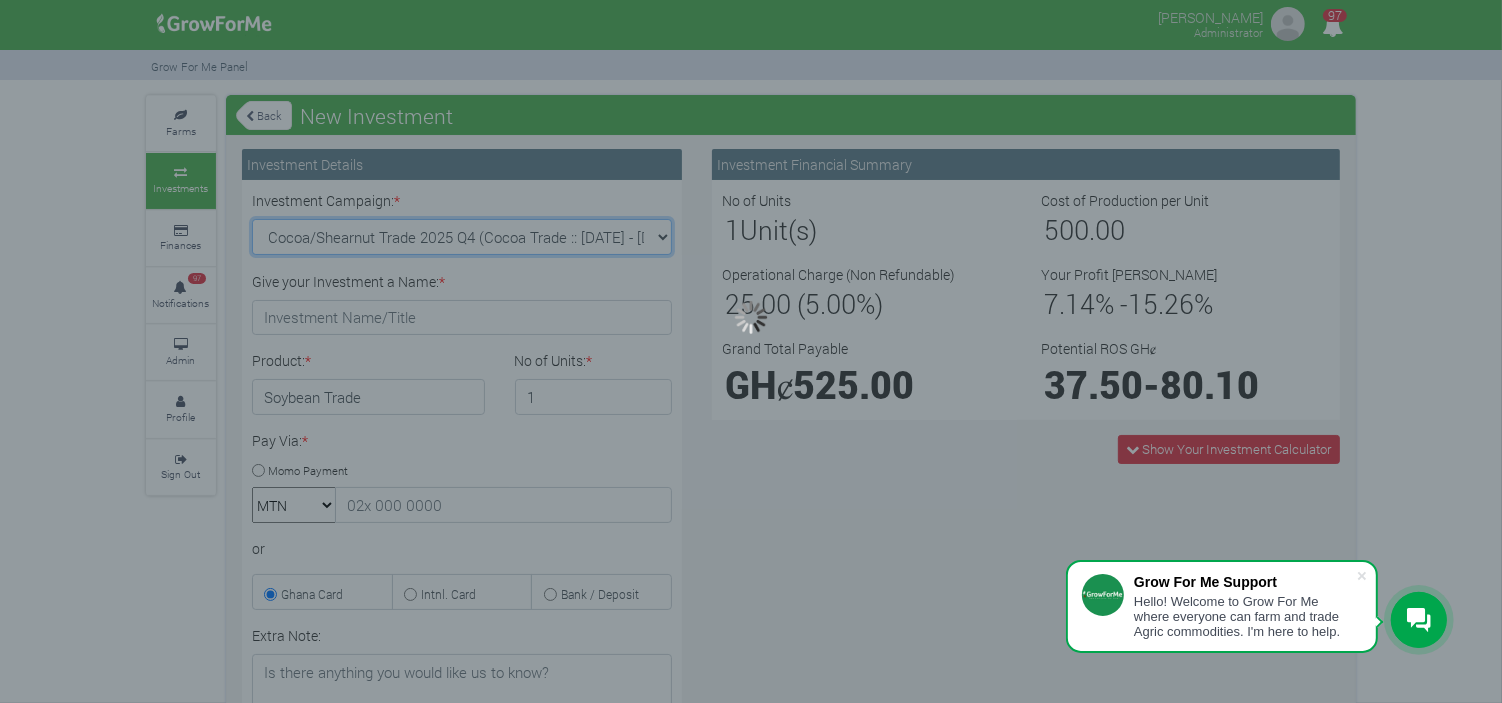type on "1" 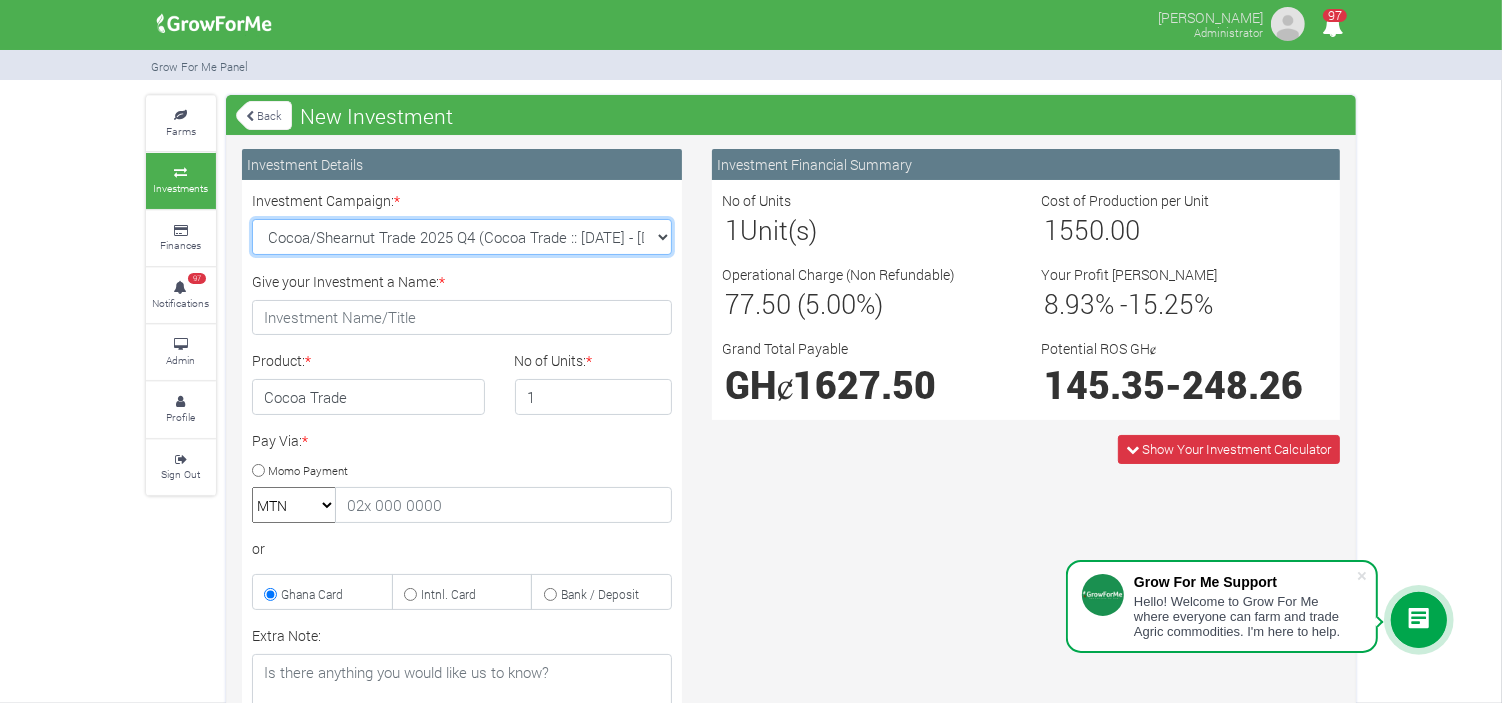 click on "Soybean Trade 2025 Q4 (Soybean Trade :: 01st Oct 2025 - 31st Mar 2026)
Maize Trade 2025 Q4 (Maize Trade :: 01st Oct 2025 - 31st Mar 2026)
Machinery Fund (10 Yrs) (Machinery :: 01st Jun 2025 - 01st Jun 2035)
Cashew Trade 2025 Q4 ( :: 01st Oct 2025 - 31st Mar 2026)" at bounding box center (462, 237) 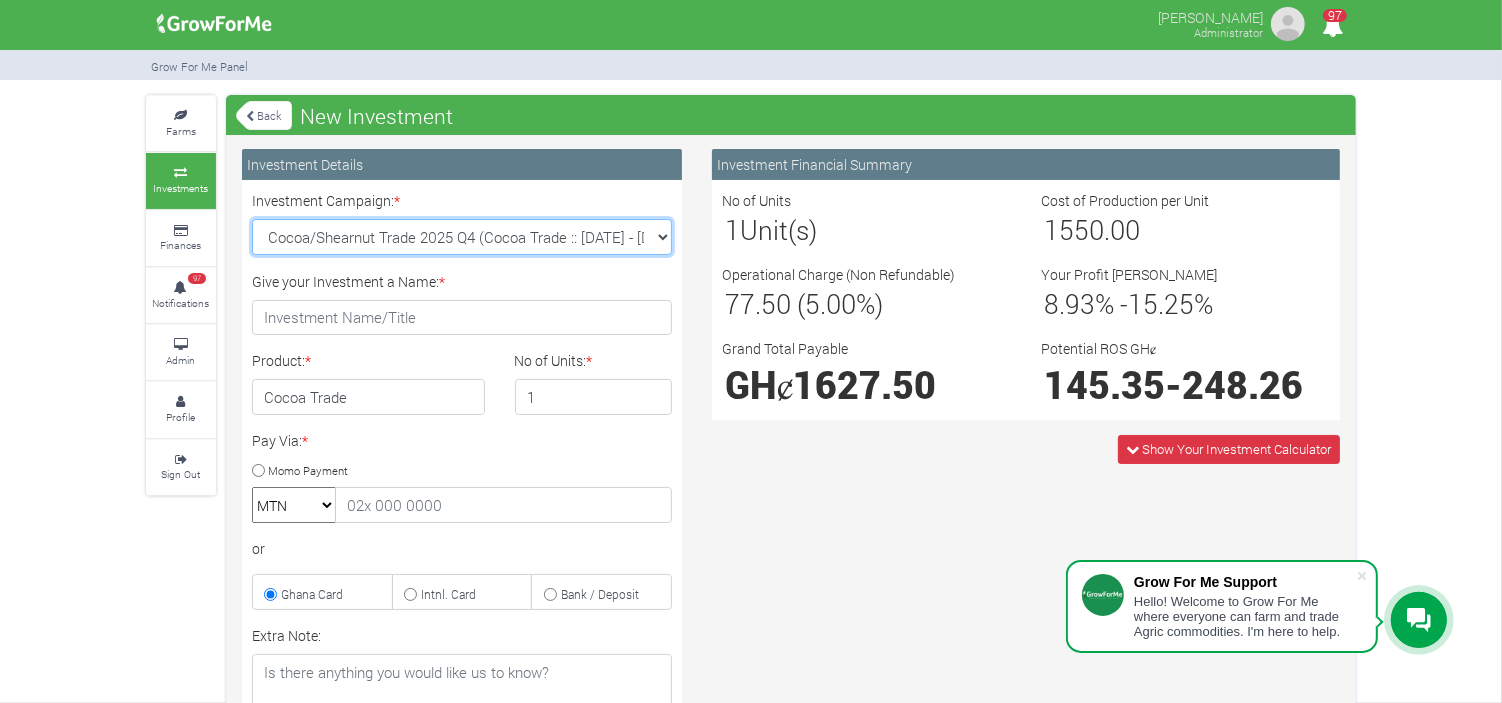 select on "46" 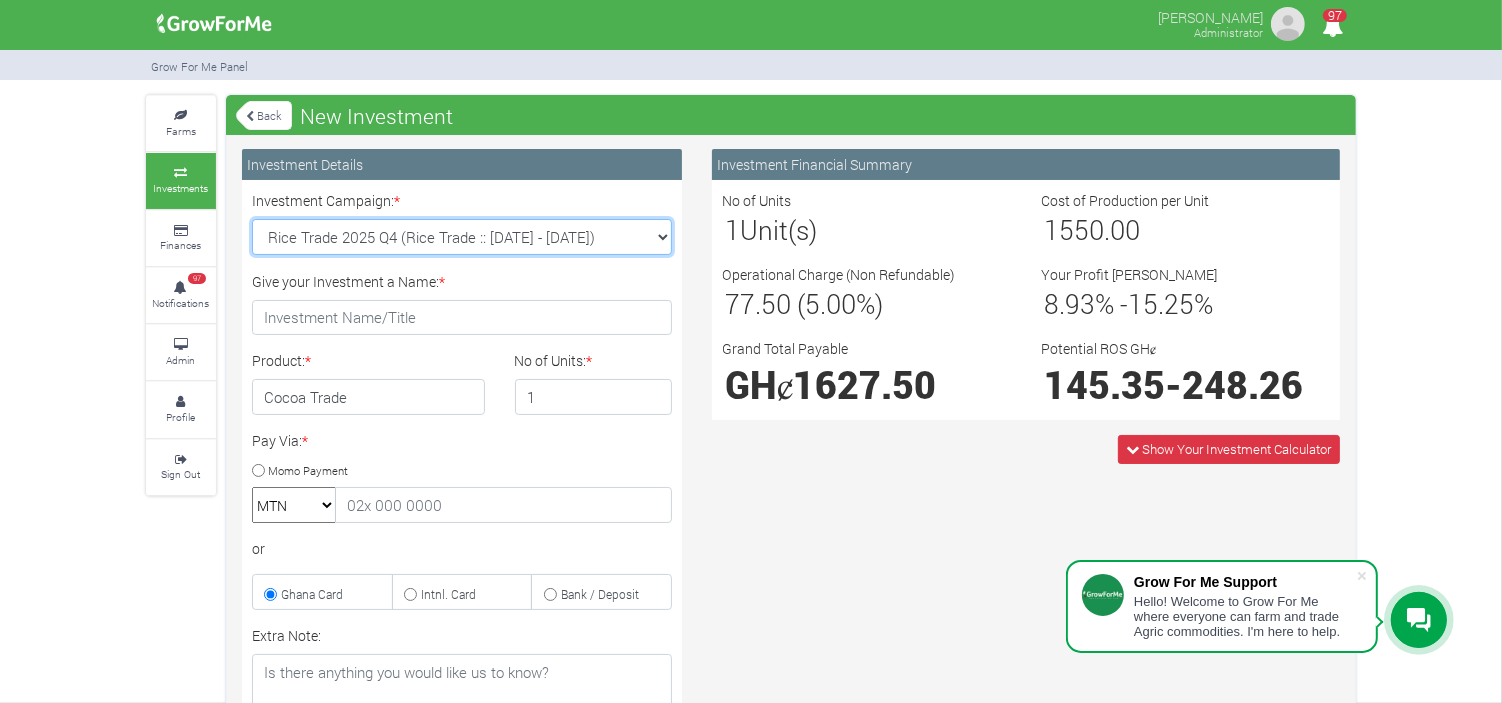 click on "Soybean Trade 2025 Q4 (Soybean Trade :: 01st Oct 2025 - 31st Mar 2026)
Maize Trade 2025 Q4 (Maize Trade :: 01st Oct 2025 - 31st Mar 2026)
Machinery Fund (10 Yrs) (Machinery :: 01st Jun 2025 - 01st Jun 2035)
Cashew Trade 2025 Q4 ( :: 01st Oct 2025 - 31st Mar 2026)" at bounding box center (462, 237) 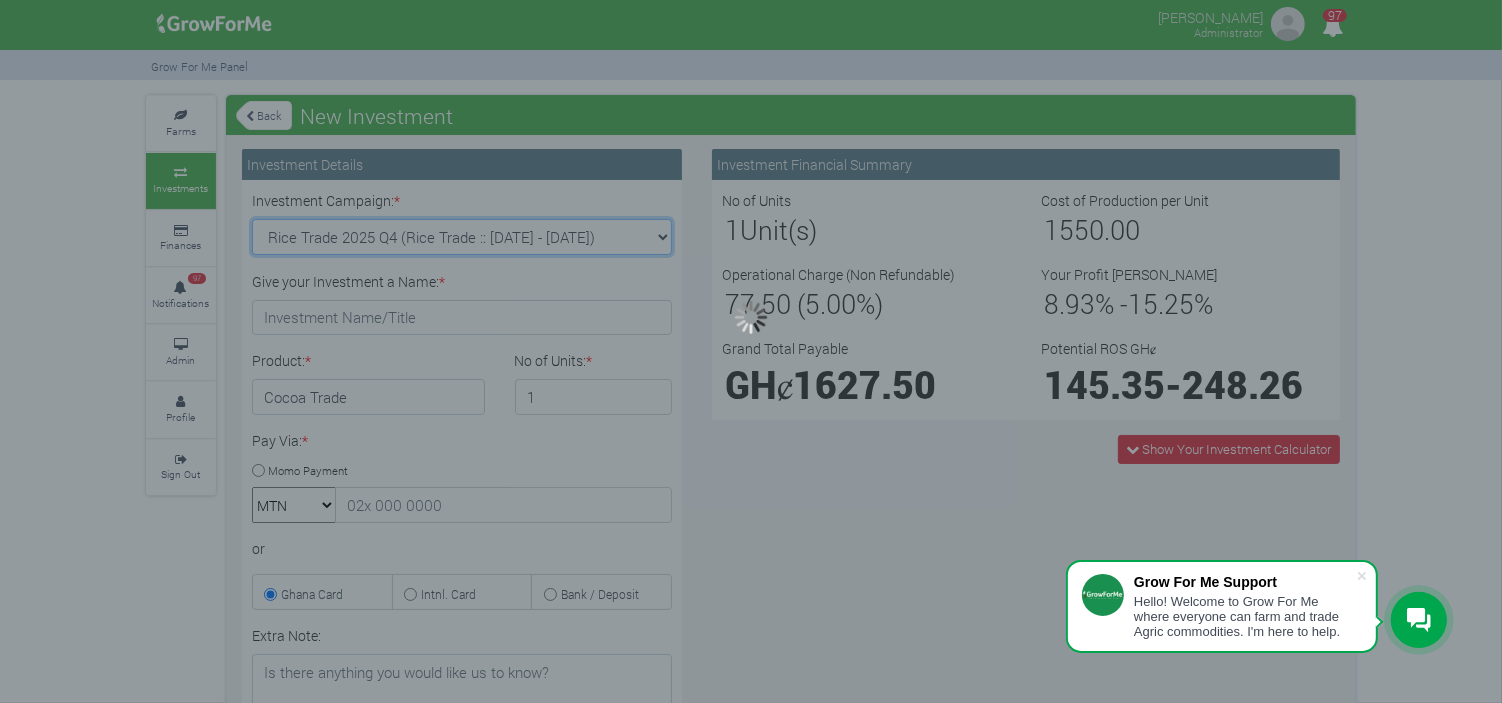 type on "1" 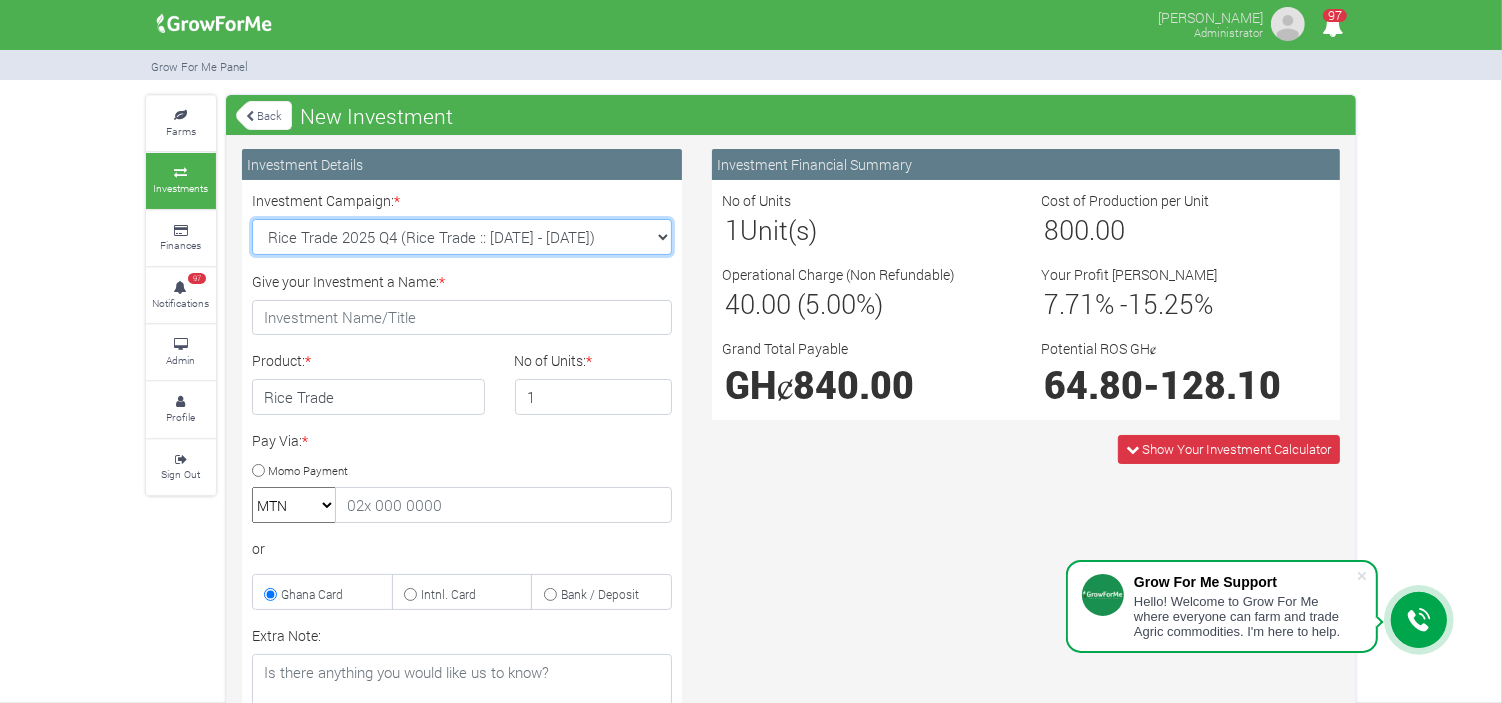 click on "Soybean Trade 2025 Q4 (Soybean Trade :: 01st Oct 2025 - 31st Mar 2026)
Maize Trade 2025 Q4 (Maize Trade :: 01st Oct 2025 - 31st Mar 2026)
Machinery Fund (10 Yrs) (Machinery :: 01st Jun 2025 - 01st Jun 2035)
Cashew Trade 2025 Q4 ( :: 01st Oct 2025 - 31st Mar 2026)" at bounding box center [462, 237] 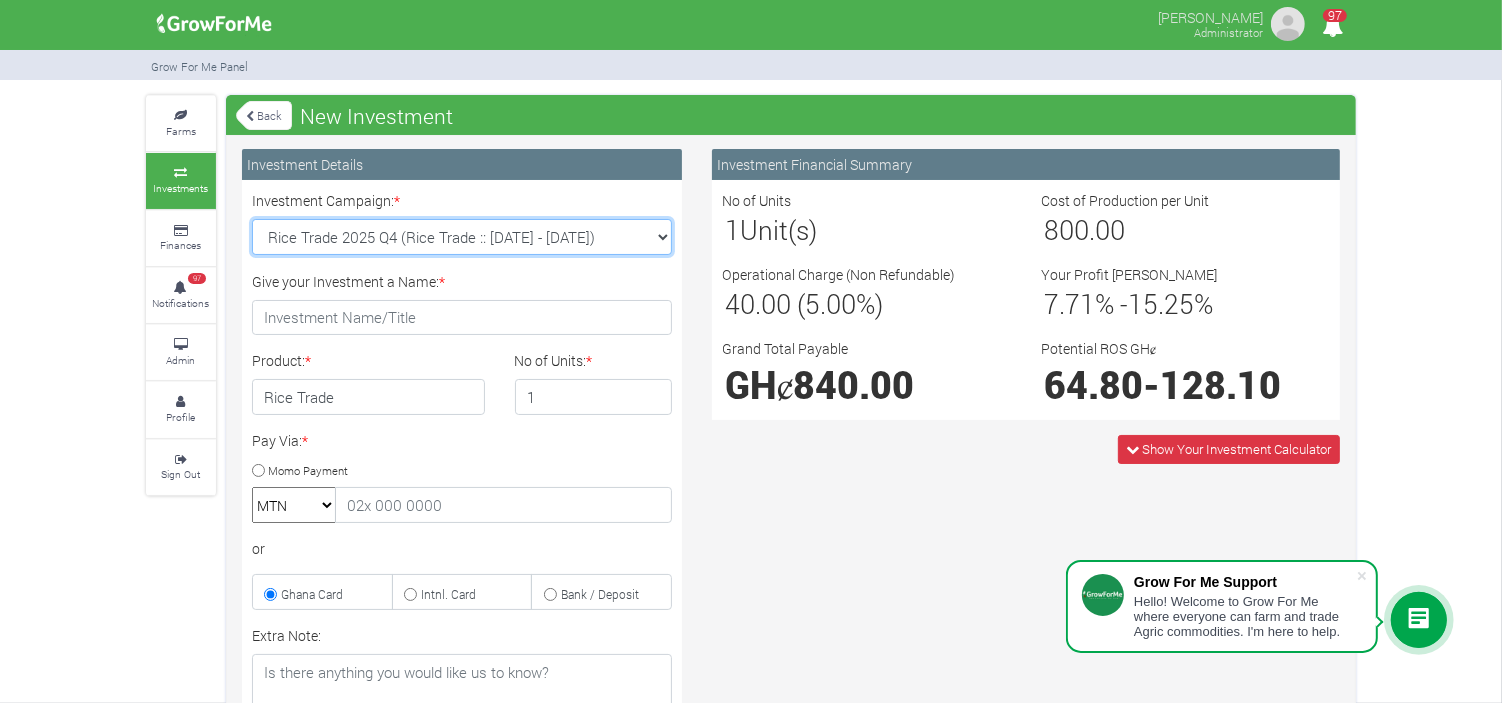 select on "43" 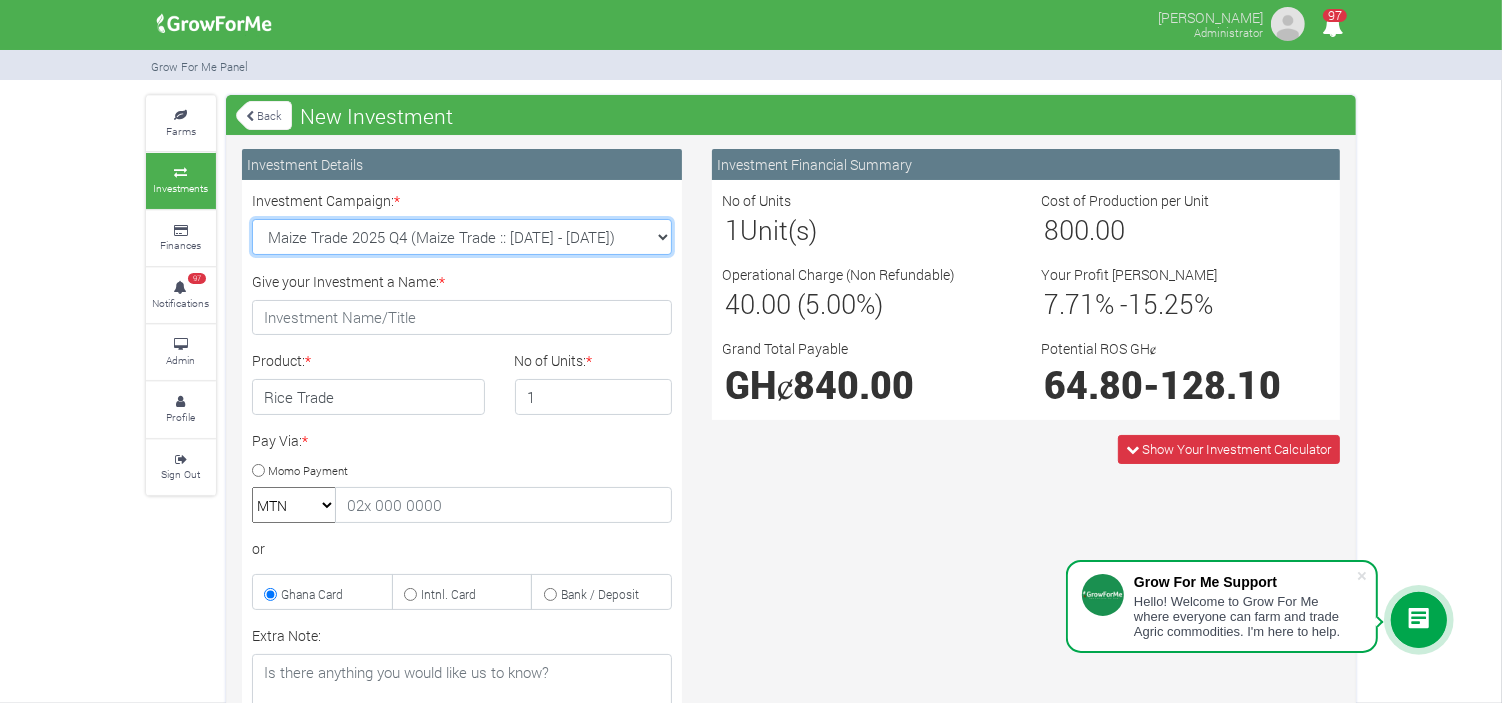 click on "Soybean Trade 2025 Q4 (Soybean Trade :: 01st Oct 2025 - 31st Mar 2026)
Maize Trade 2025 Q4 (Maize Trade :: 01st Oct 2025 - 31st Mar 2026)
Machinery Fund (10 Yrs) (Machinery :: 01st Jun 2025 - 01st Jun 2035)
Cashew Trade 2025 Q4 ( :: 01st Oct 2025 - 31st Mar 2026)" at bounding box center (462, 237) 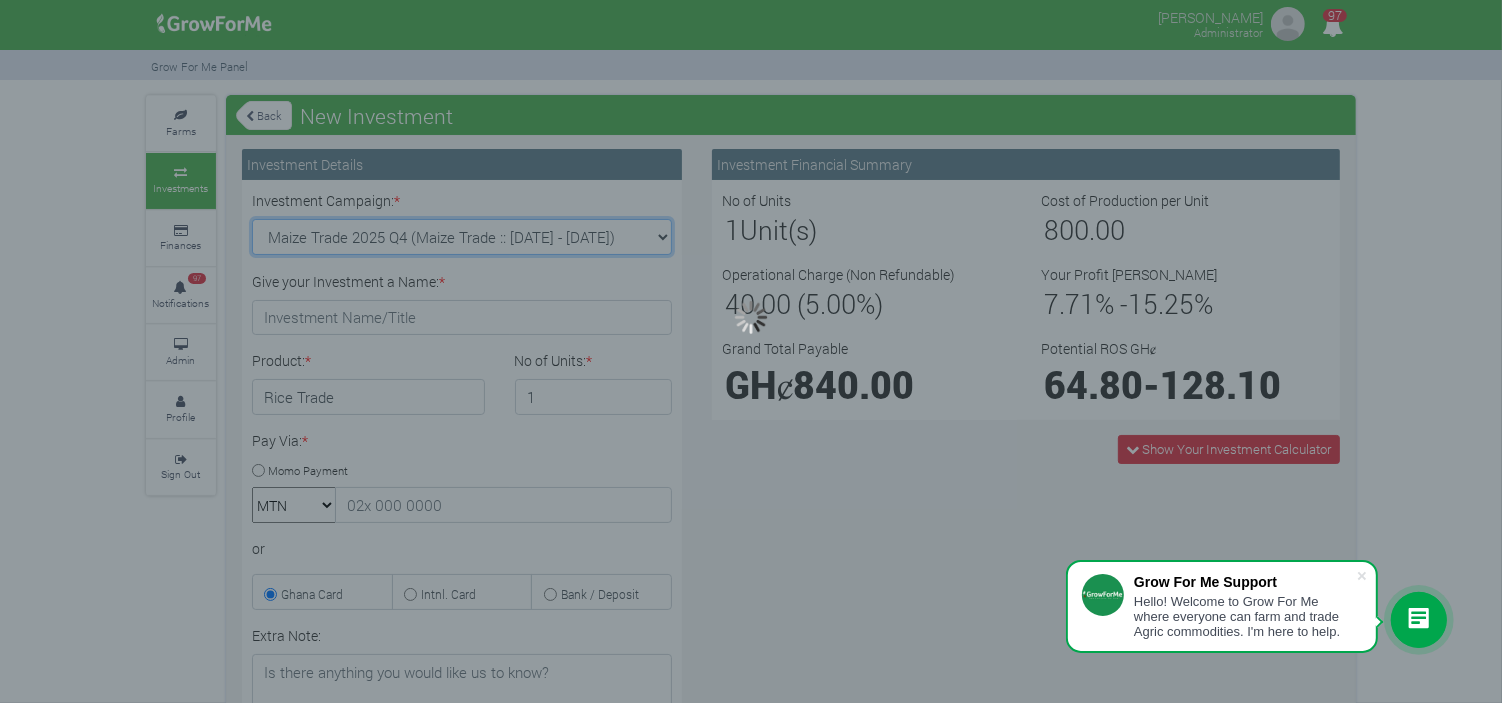 type on "1" 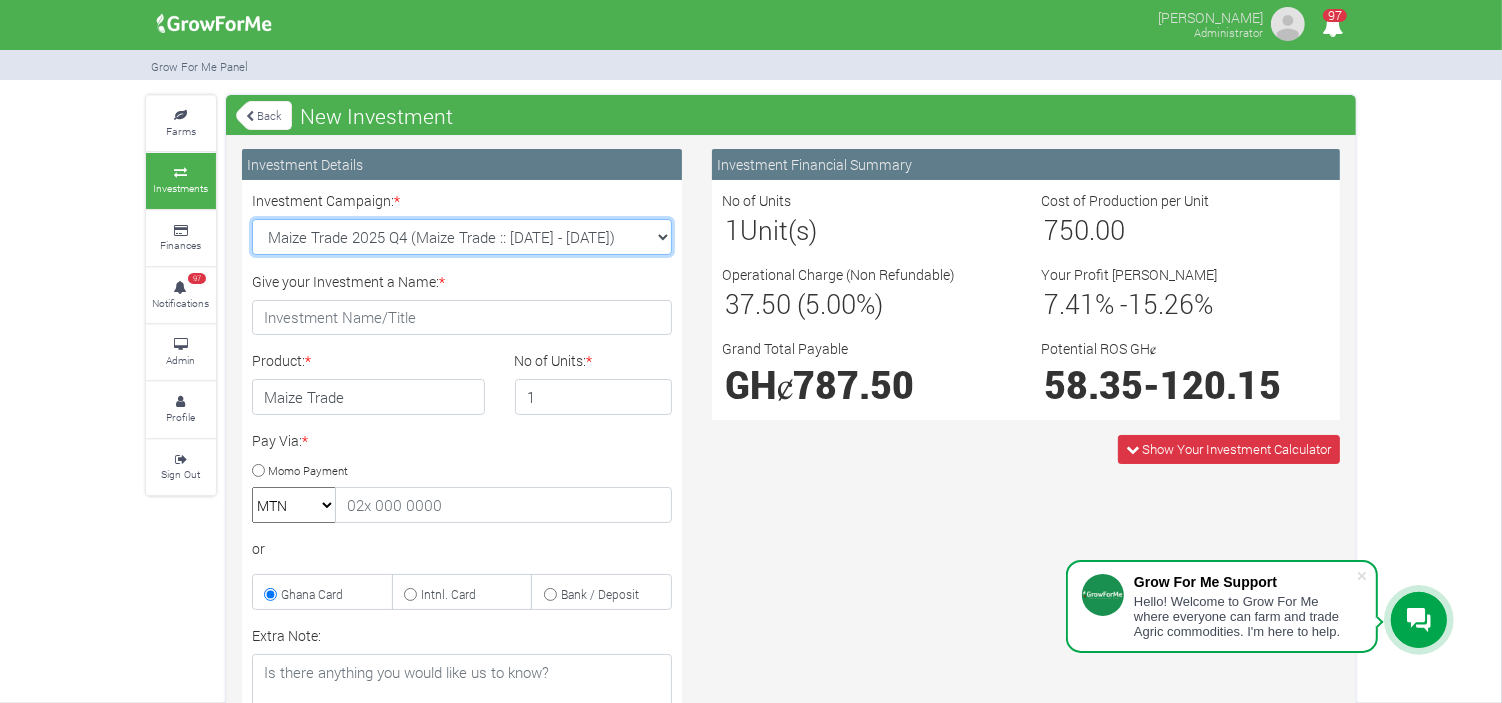 click on "Soybean Trade 2025 Q4 (Soybean Trade :: 01st Oct 2025 - 31st Mar 2026)
Maize Trade 2025 Q4 (Maize Trade :: 01st Oct 2025 - 31st Mar 2026)
Machinery Fund (10 Yrs) (Machinery :: 01st Jun 2025 - 01st Jun 2035)
Cashew Trade 2025 Q4 ( :: 01st Oct 2025 - 31st Mar 2026)" at bounding box center [462, 237] 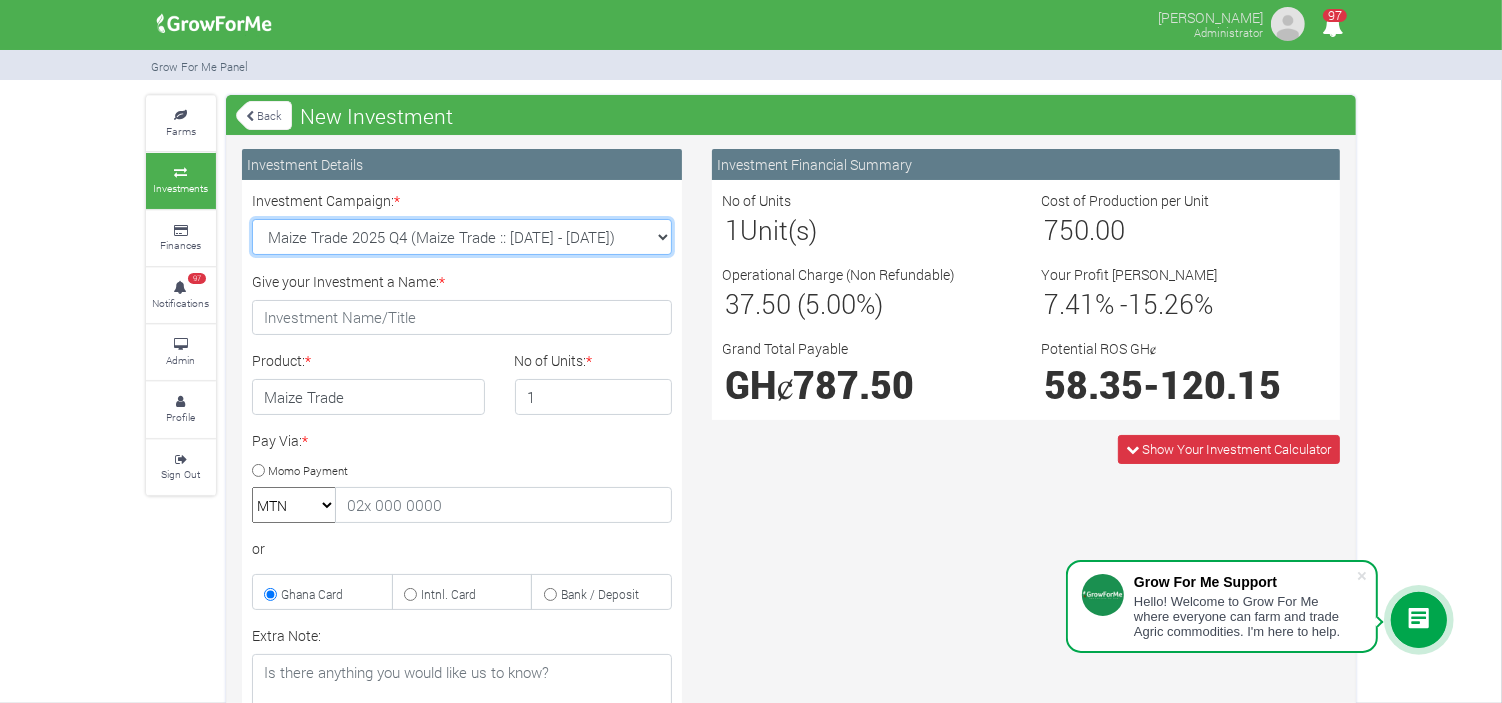select on "44" 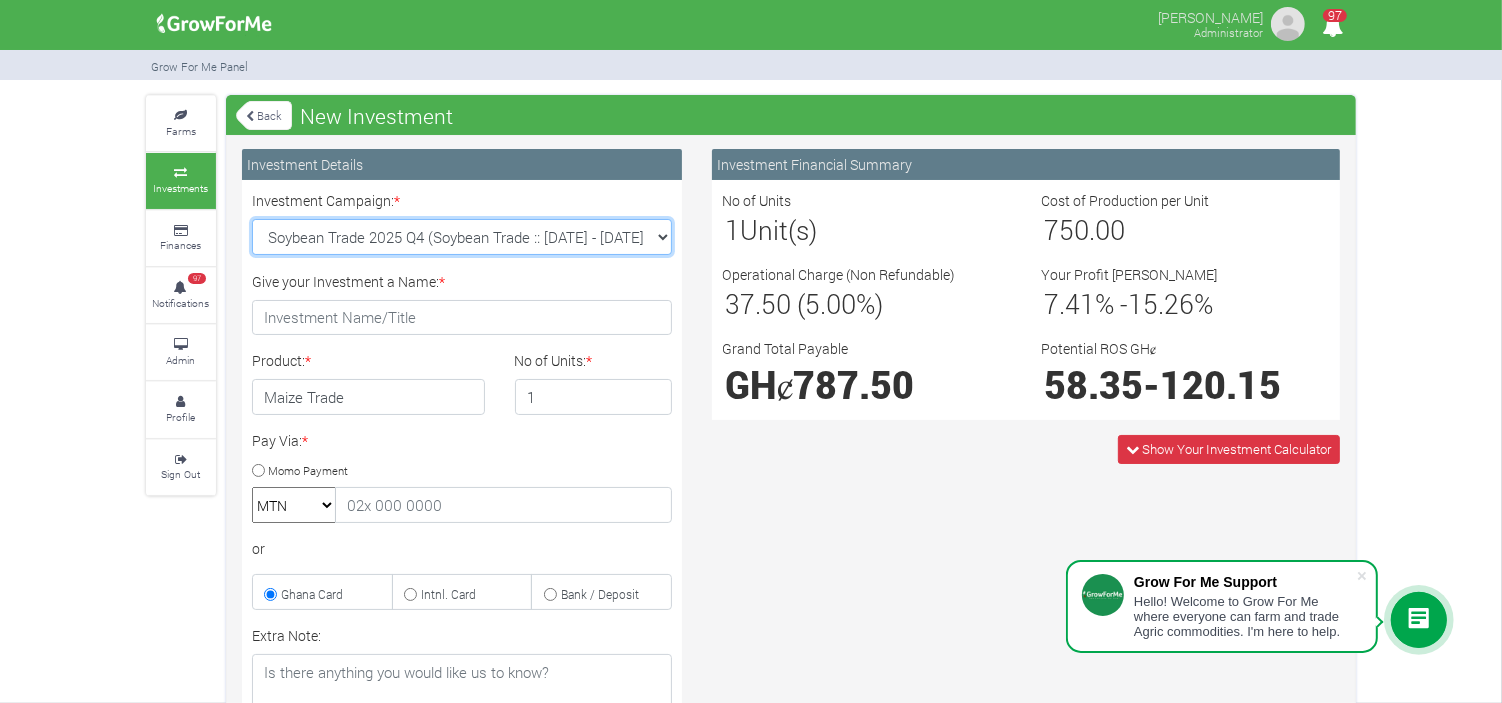 click on "Soybean Trade 2025 Q4 (Soybean Trade :: 01st Oct 2025 - 31st Mar 2026)
Maize Trade 2025 Q4 (Maize Trade :: 01st Oct 2025 - 31st Mar 2026)
Machinery Fund (10 Yrs) (Machinery :: 01st Jun 2025 - 01st Jun 2035)
Cashew Trade 2025 Q4 ( :: 01st Oct 2025 - 31st Mar 2026)" at bounding box center [462, 237] 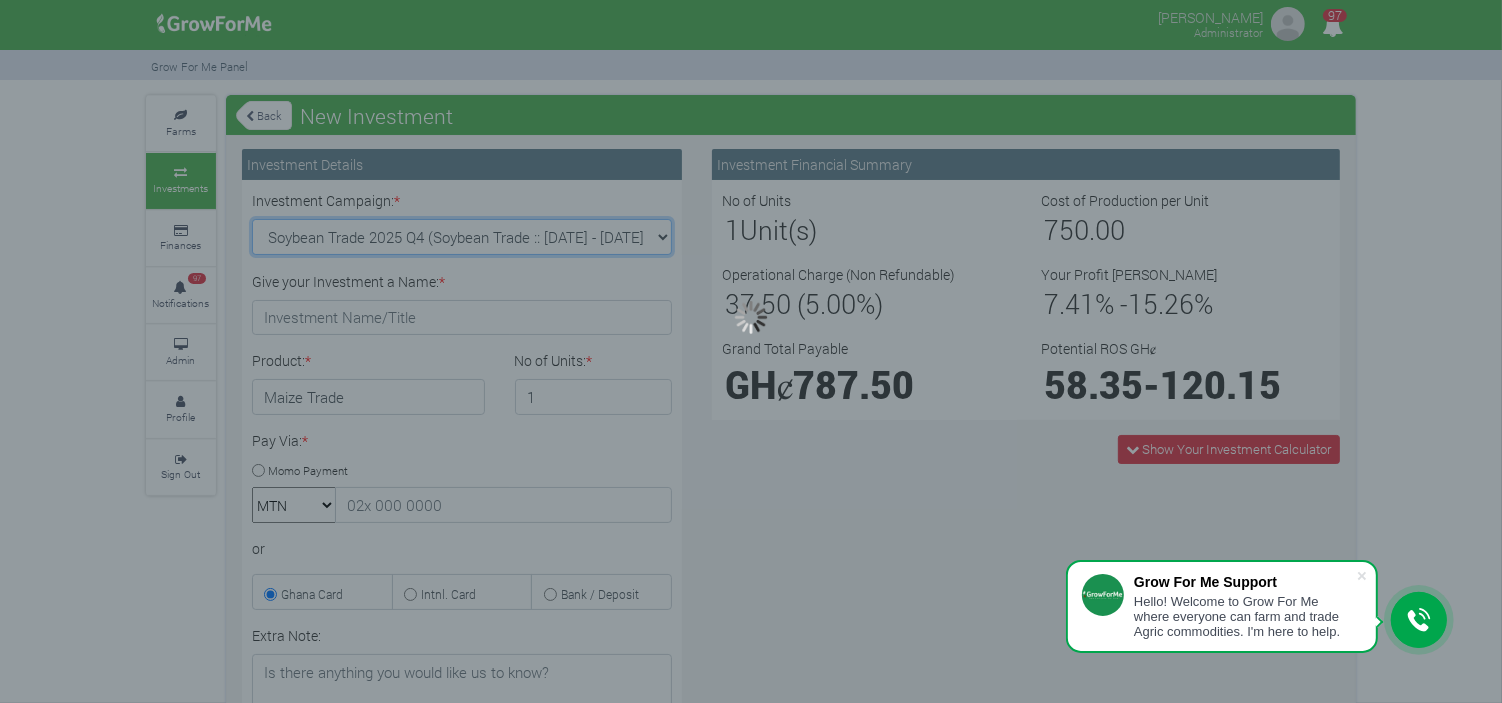 type on "1" 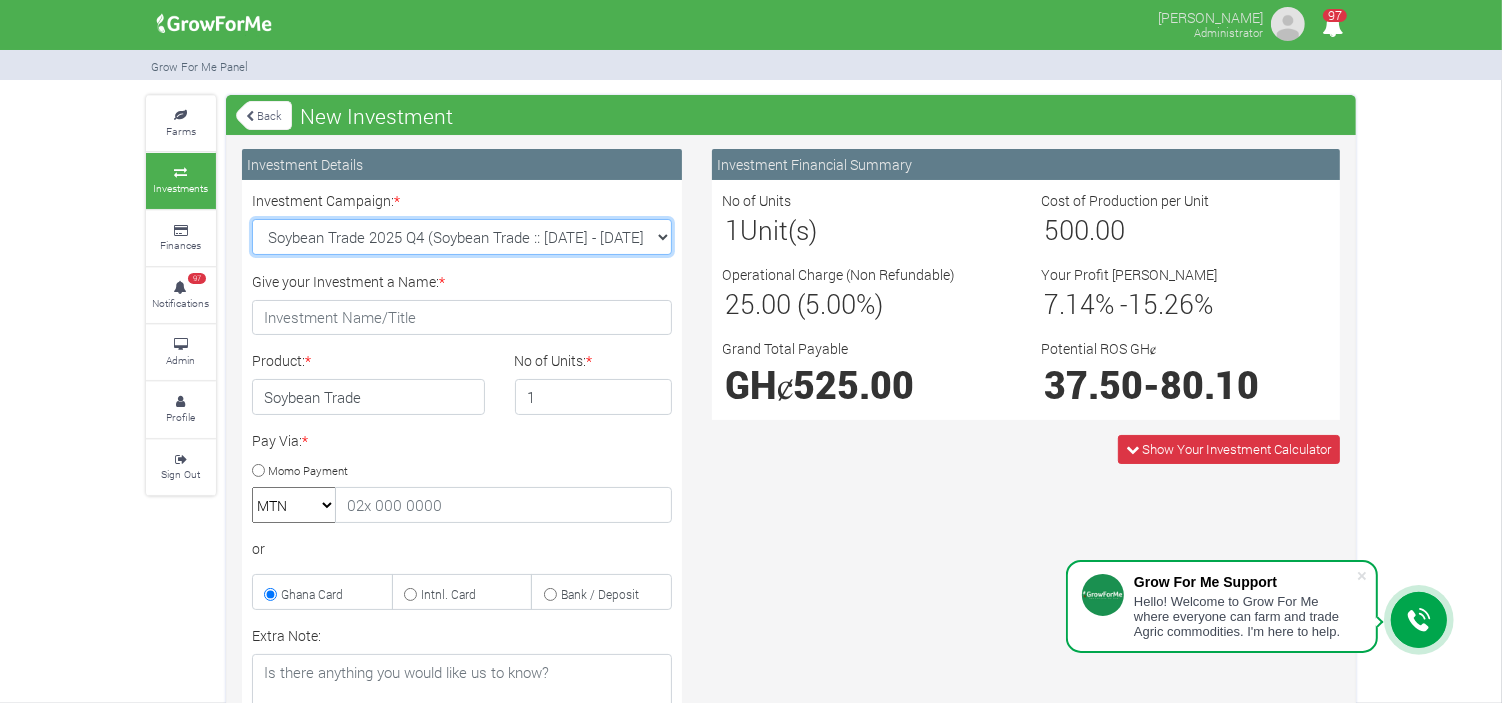 click on "Soybean Trade 2025 Q4 (Soybean Trade :: 01st Oct 2025 - 31st Mar 2026)
Maize Trade 2025 Q4 (Maize Trade :: 01st Oct 2025 - 31st Mar 2026)
Machinery Fund (10 Yrs) (Machinery :: 01st Jun 2025 - 01st Jun 2035)
Cashew Trade 2025 Q4 ( :: 01st Oct 2025 - 31st Mar 2026)" at bounding box center [462, 237] 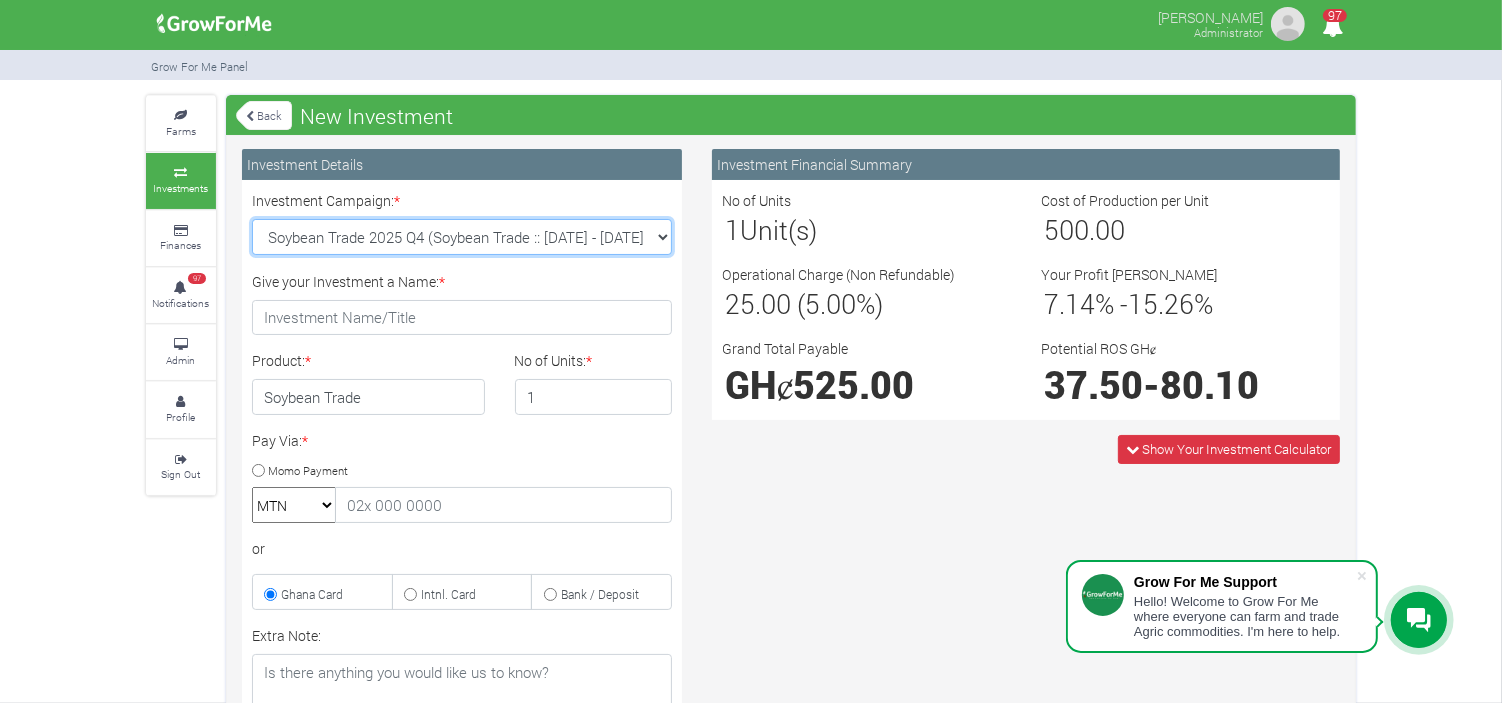 select on "42" 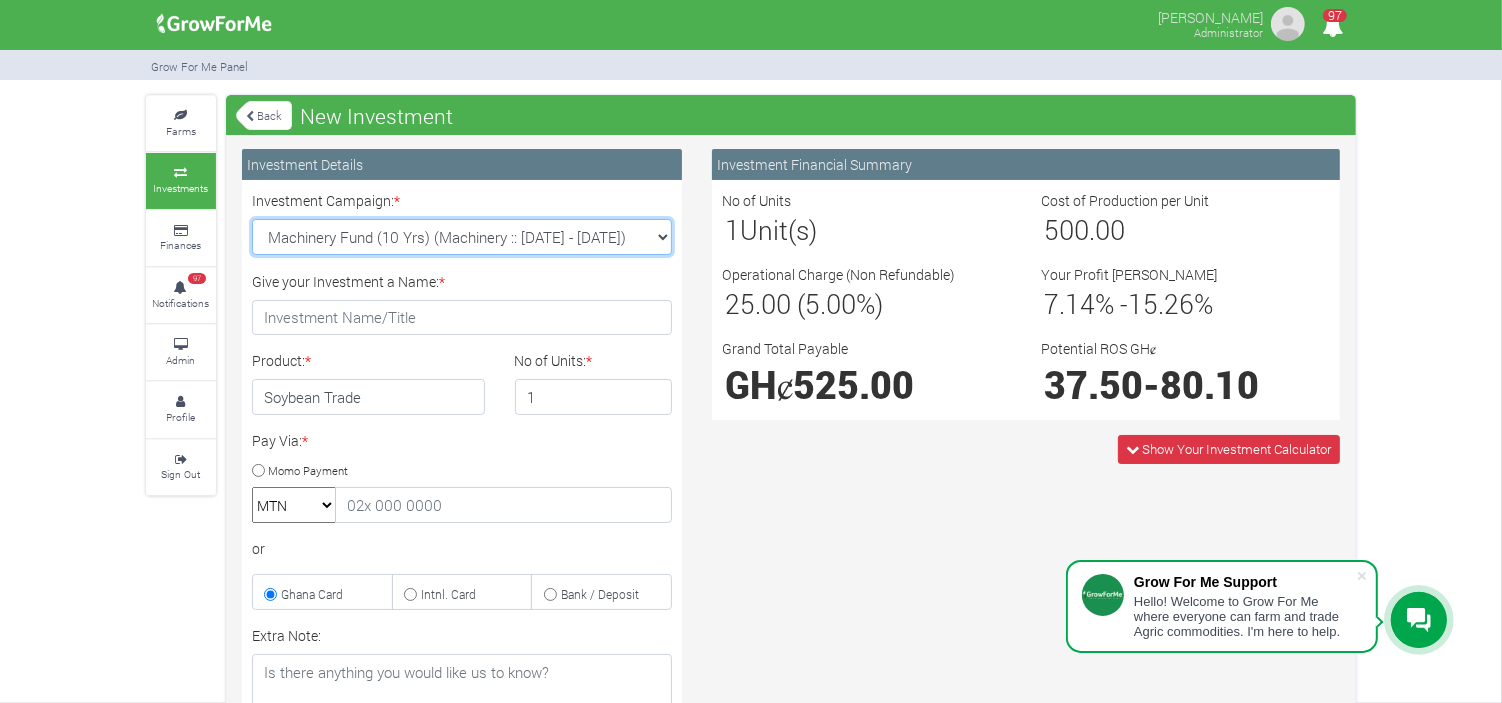 click on "Soybean Trade 2025 Q4 (Soybean Trade :: 01st Oct 2025 - 31st Mar 2026)
Maize Trade 2025 Q4 (Maize Trade :: 01st Oct 2025 - 31st Mar 2026)
Machinery Fund (10 Yrs) (Machinery :: 01st Jun 2025 - 01st Jun 2035)
Cashew Trade 2025 Q4 ( :: 01st Oct 2025 - 31st Mar 2026)" at bounding box center [462, 237] 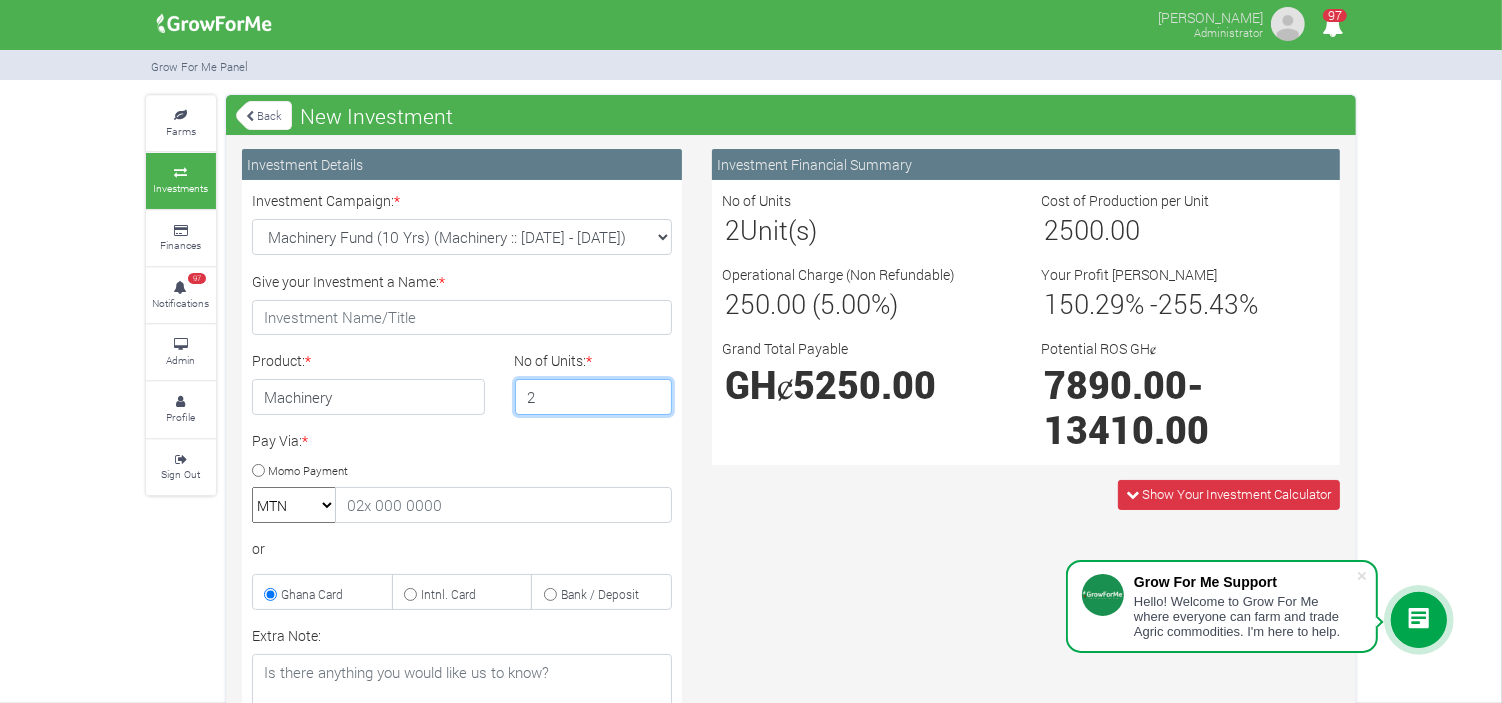 click on "2" at bounding box center [594, 397] 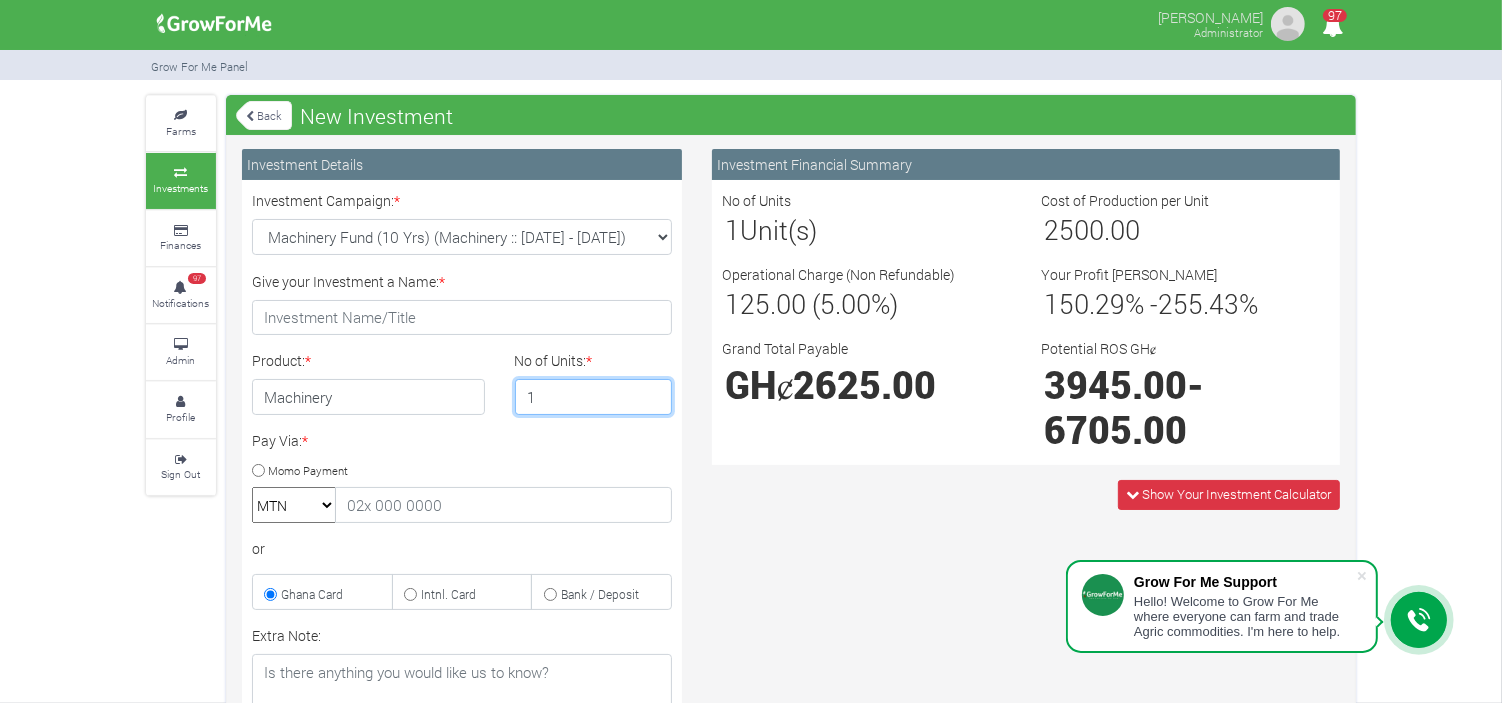 type on "1" 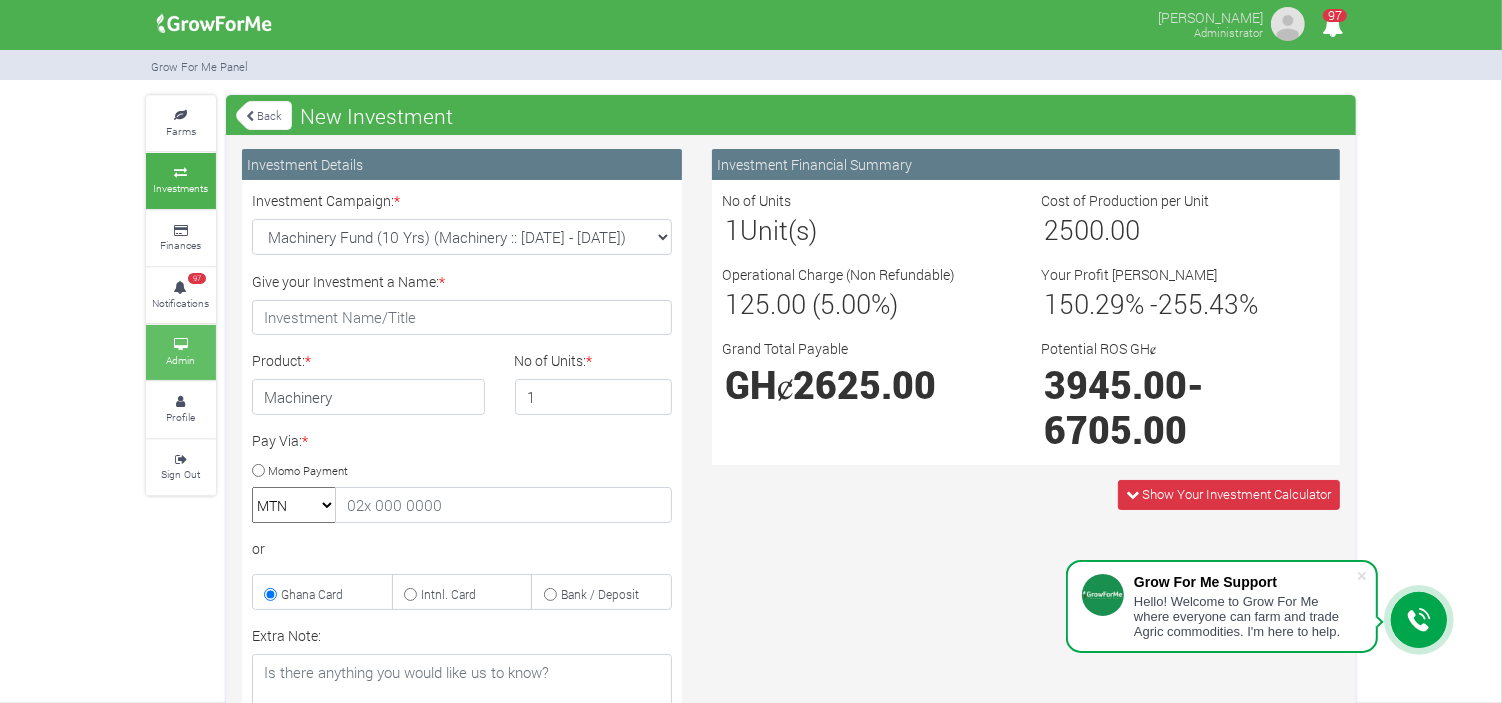 click on "Admin" at bounding box center [181, 352] 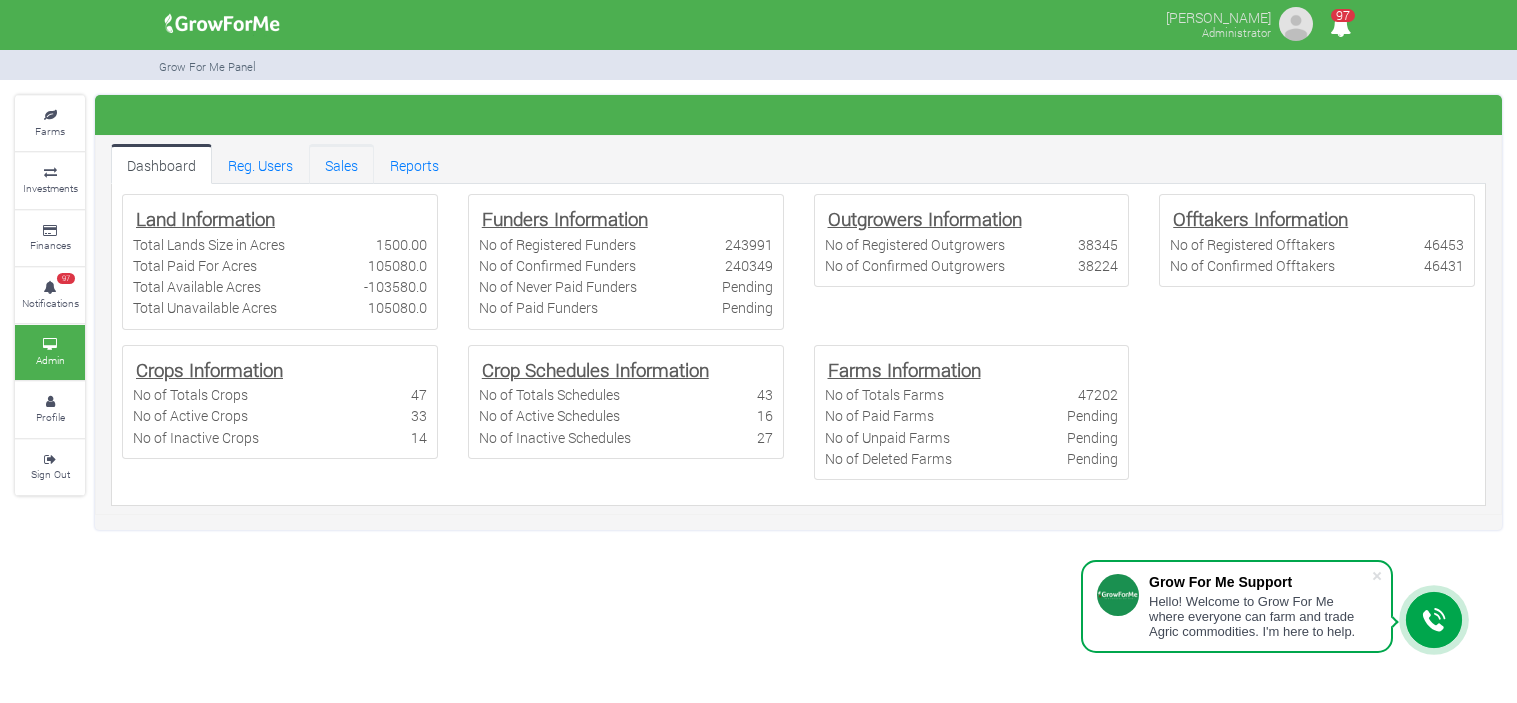 scroll, scrollTop: 0, scrollLeft: 0, axis: both 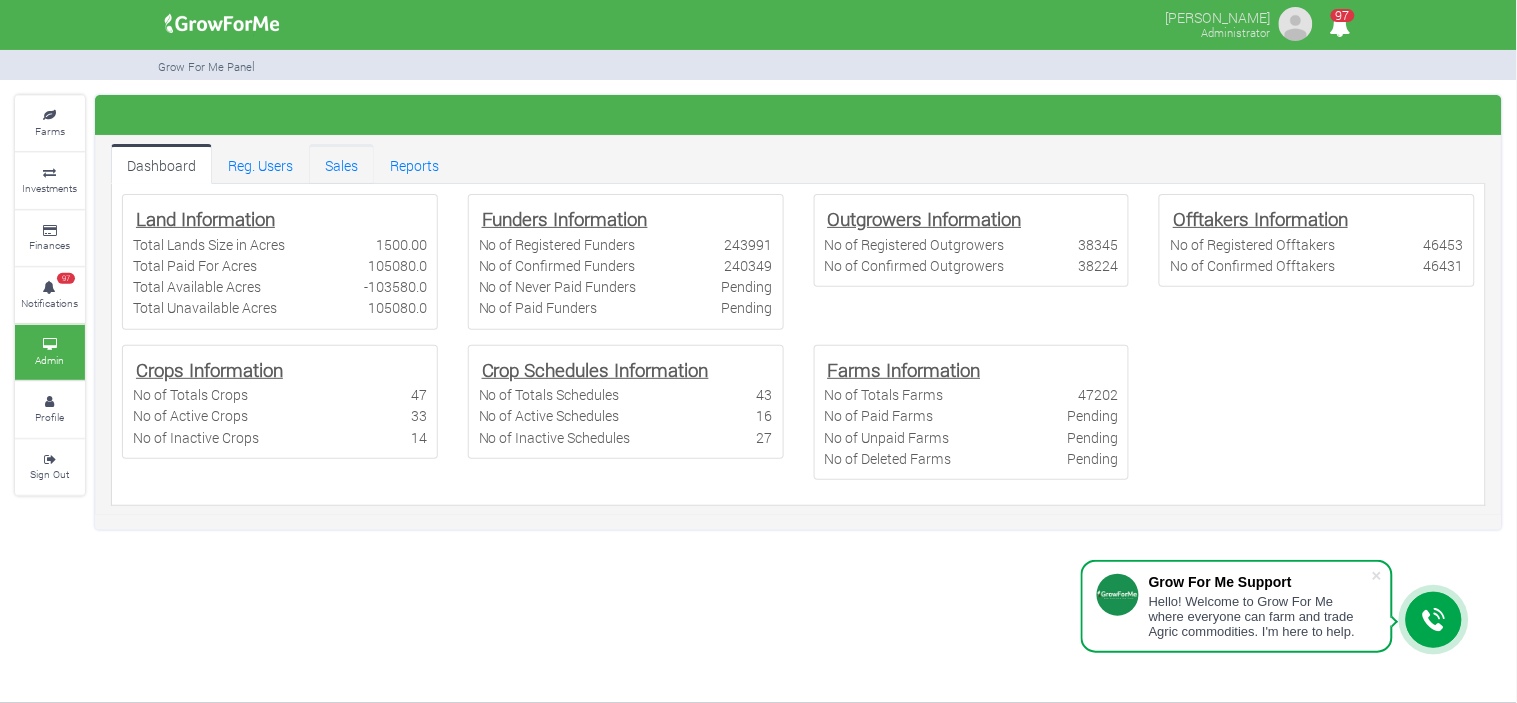 click on "Sales" at bounding box center (341, 164) 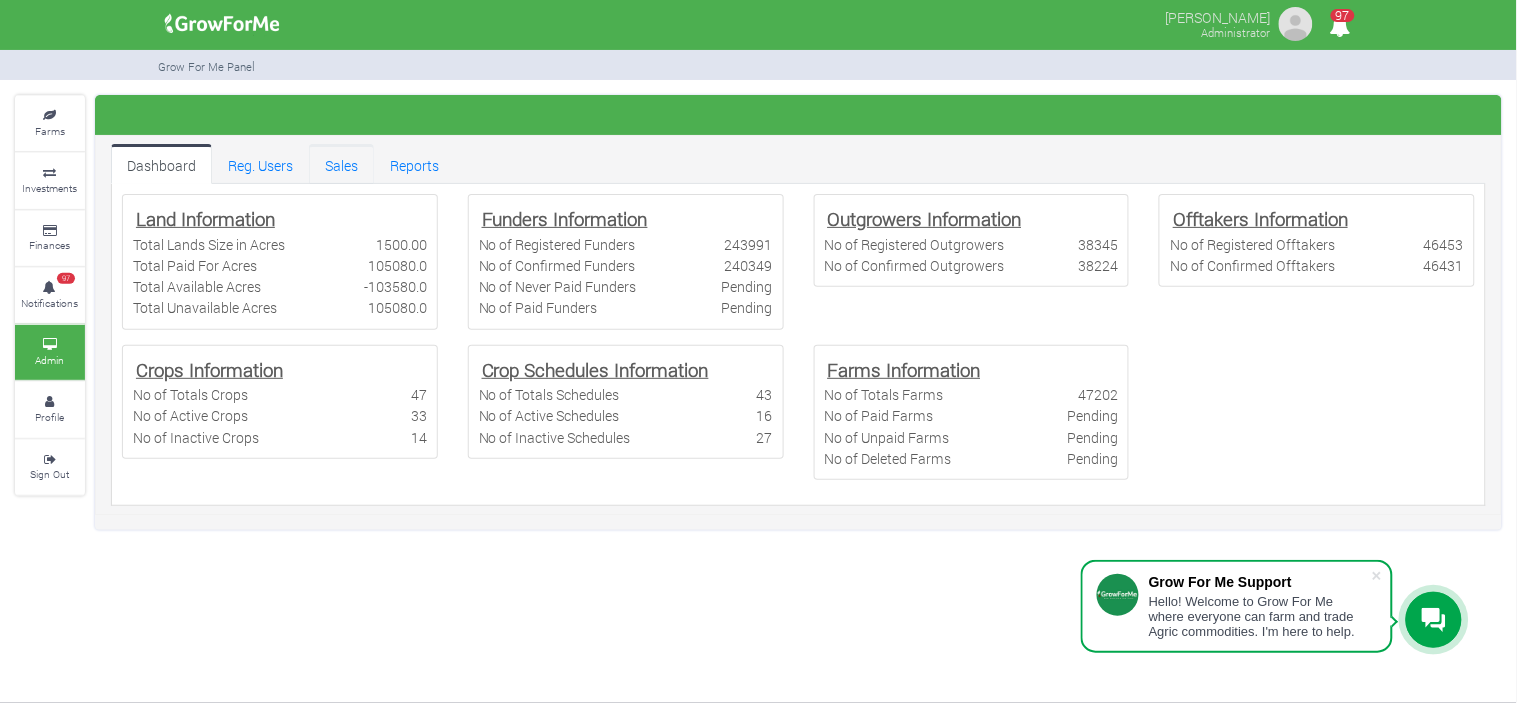 scroll, scrollTop: 0, scrollLeft: 0, axis: both 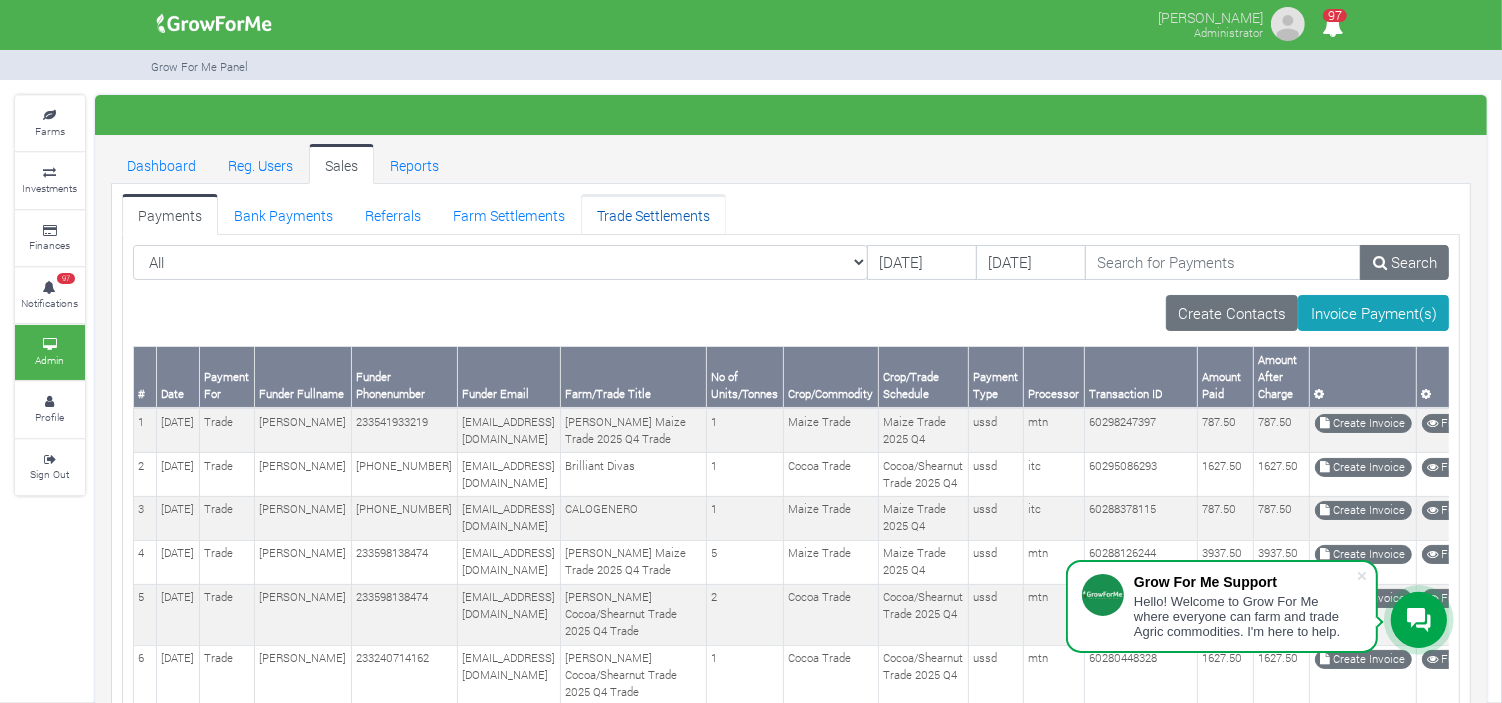 click on "Trade Settlements" at bounding box center (653, 214) 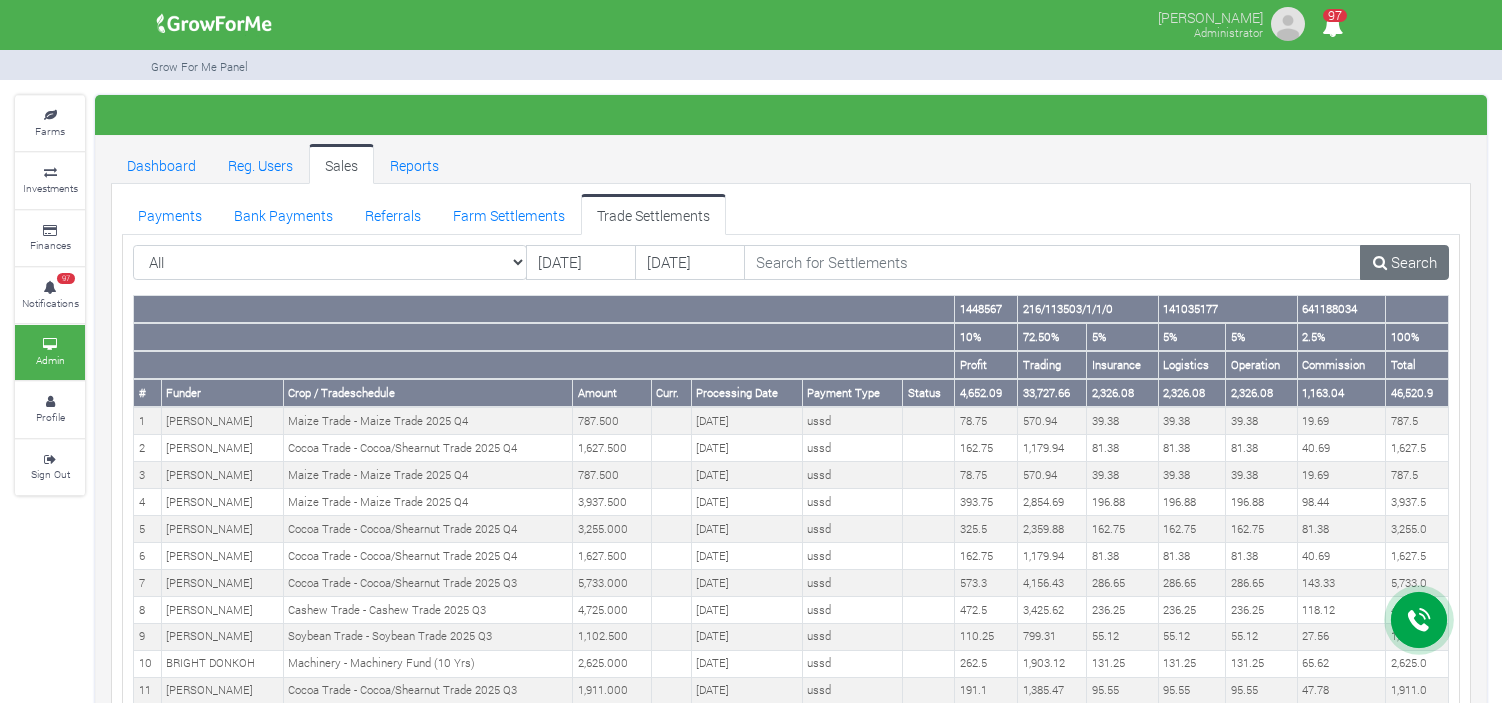 scroll, scrollTop: 0, scrollLeft: 0, axis: both 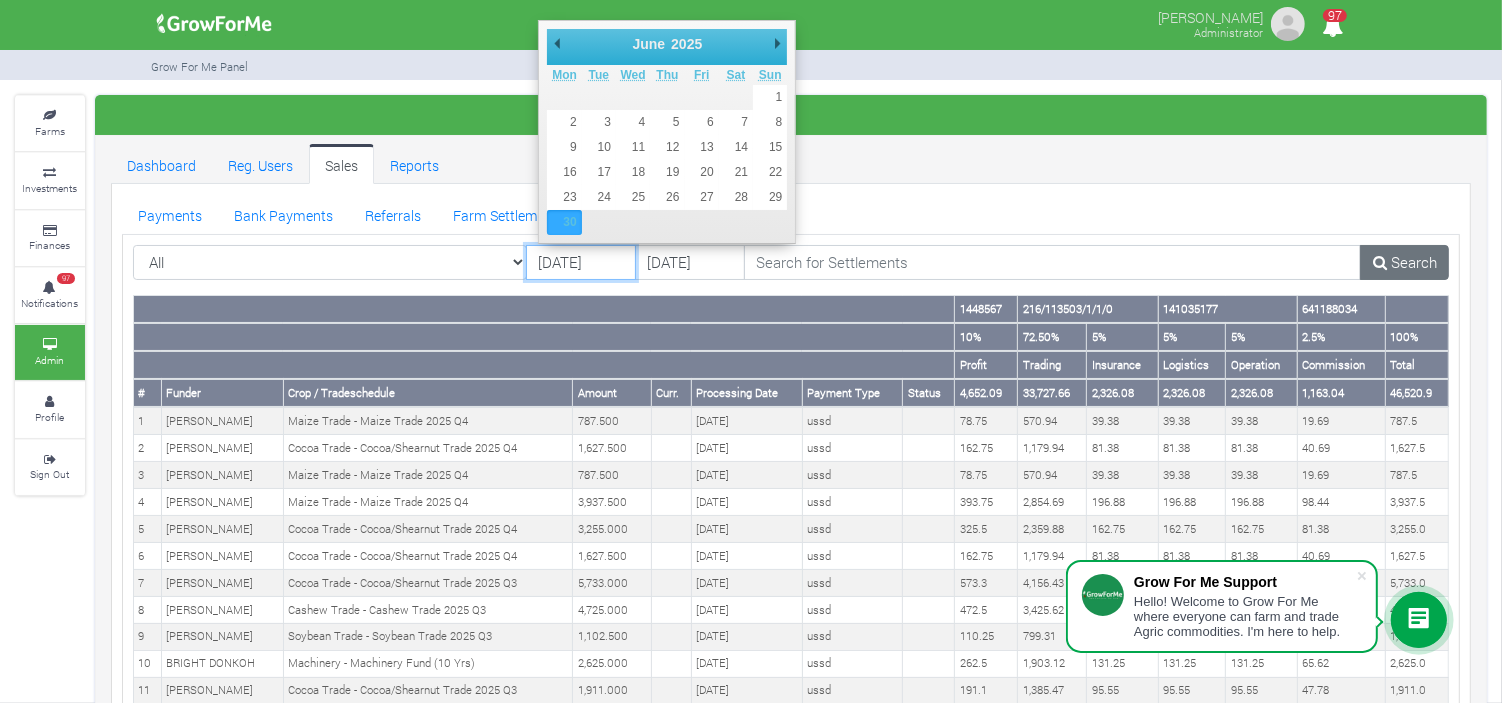 click on "30/06/2025" at bounding box center [581, 263] 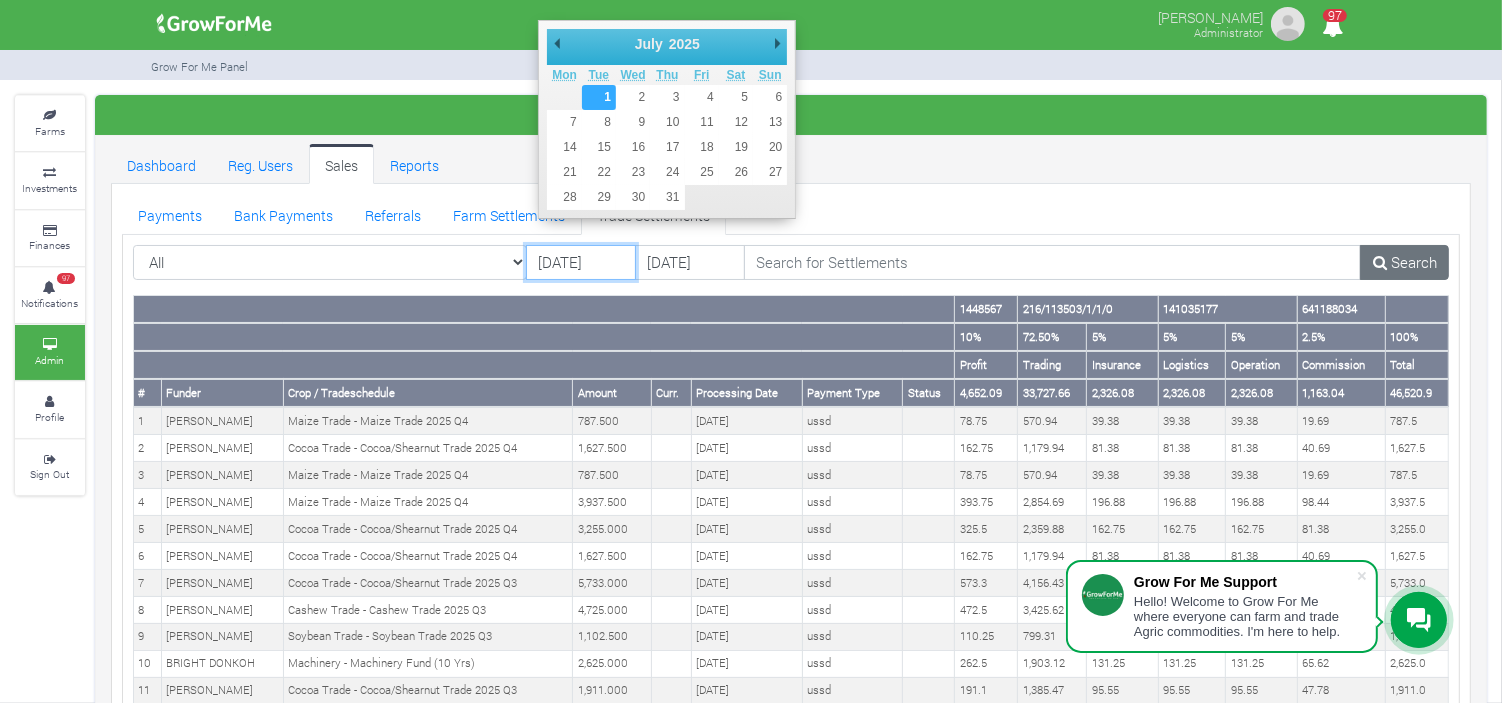 type on "01/07/2025" 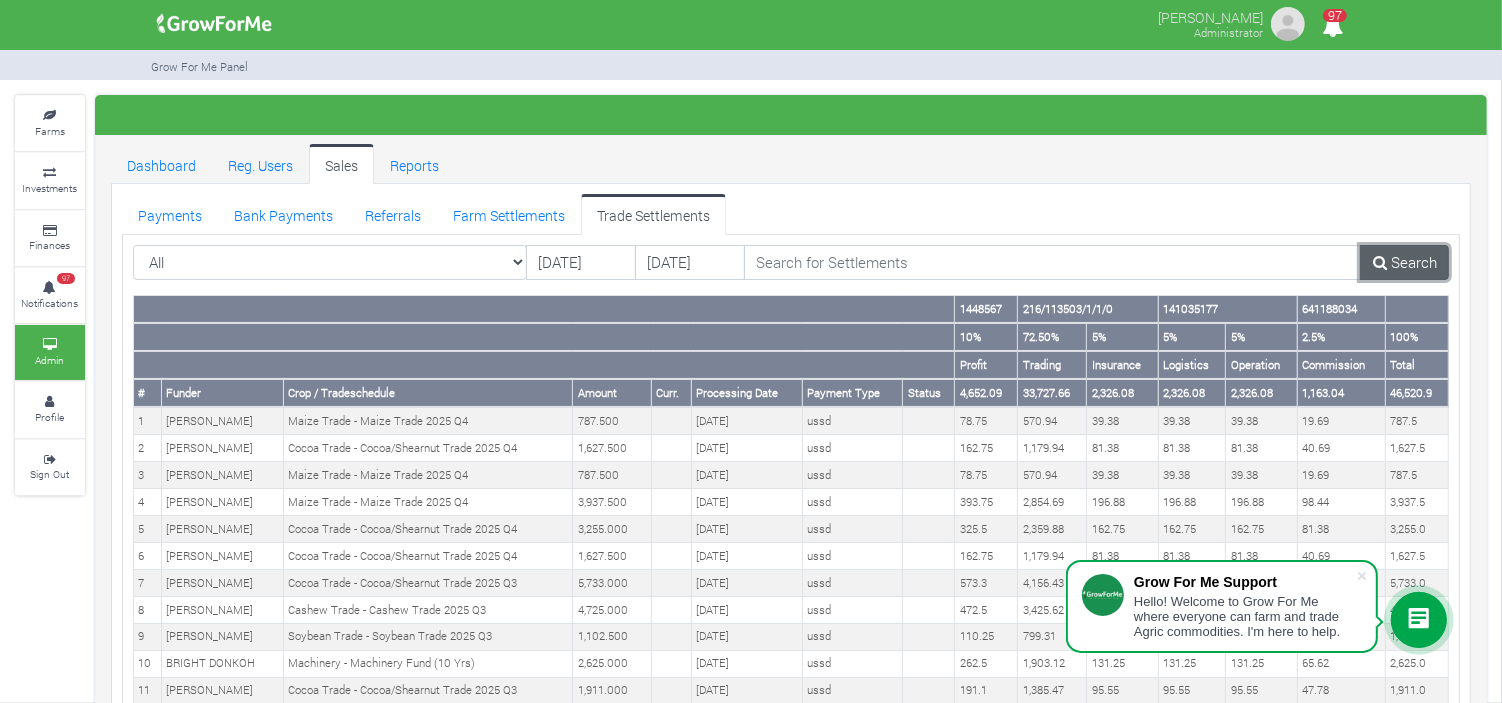 click on "Search" at bounding box center (1404, 263) 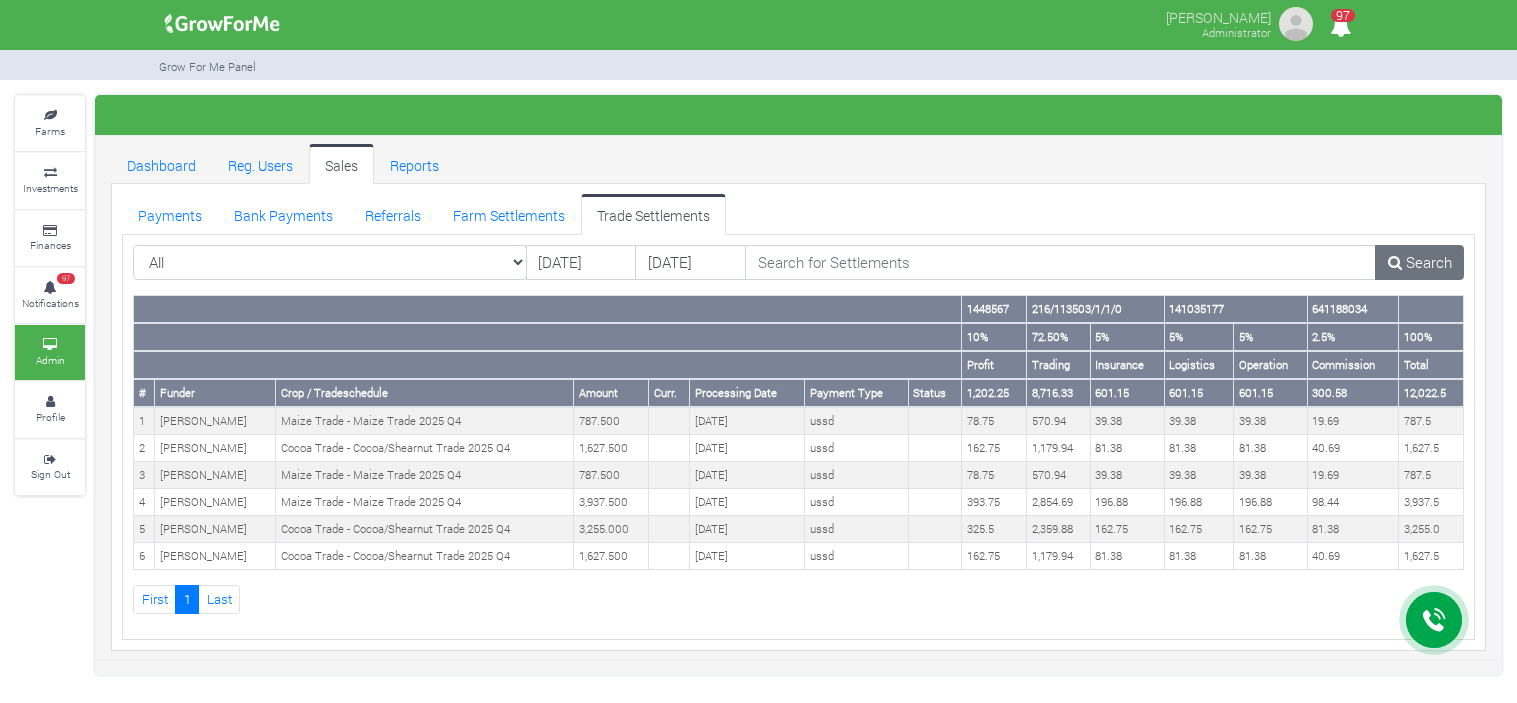 scroll, scrollTop: 0, scrollLeft: 0, axis: both 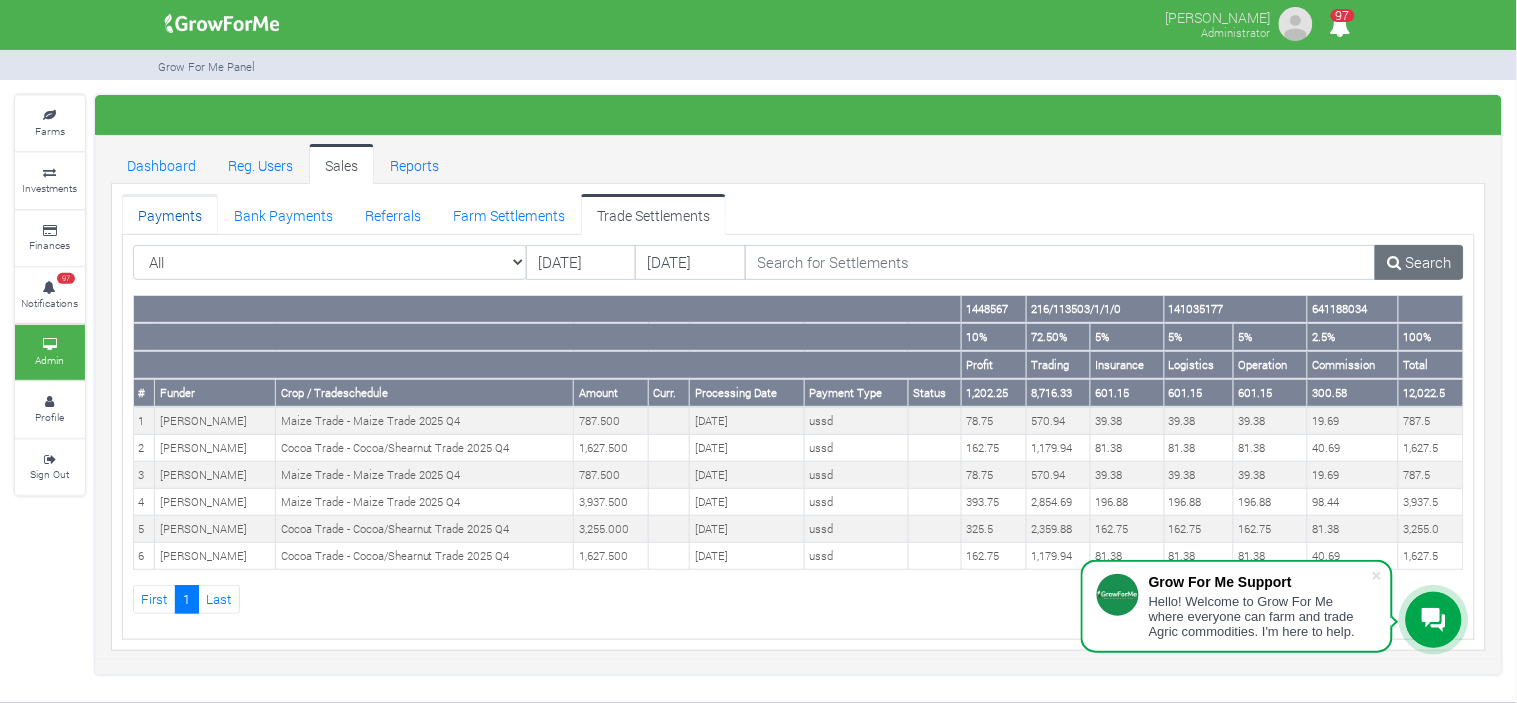 click on "Payments" at bounding box center (170, 214) 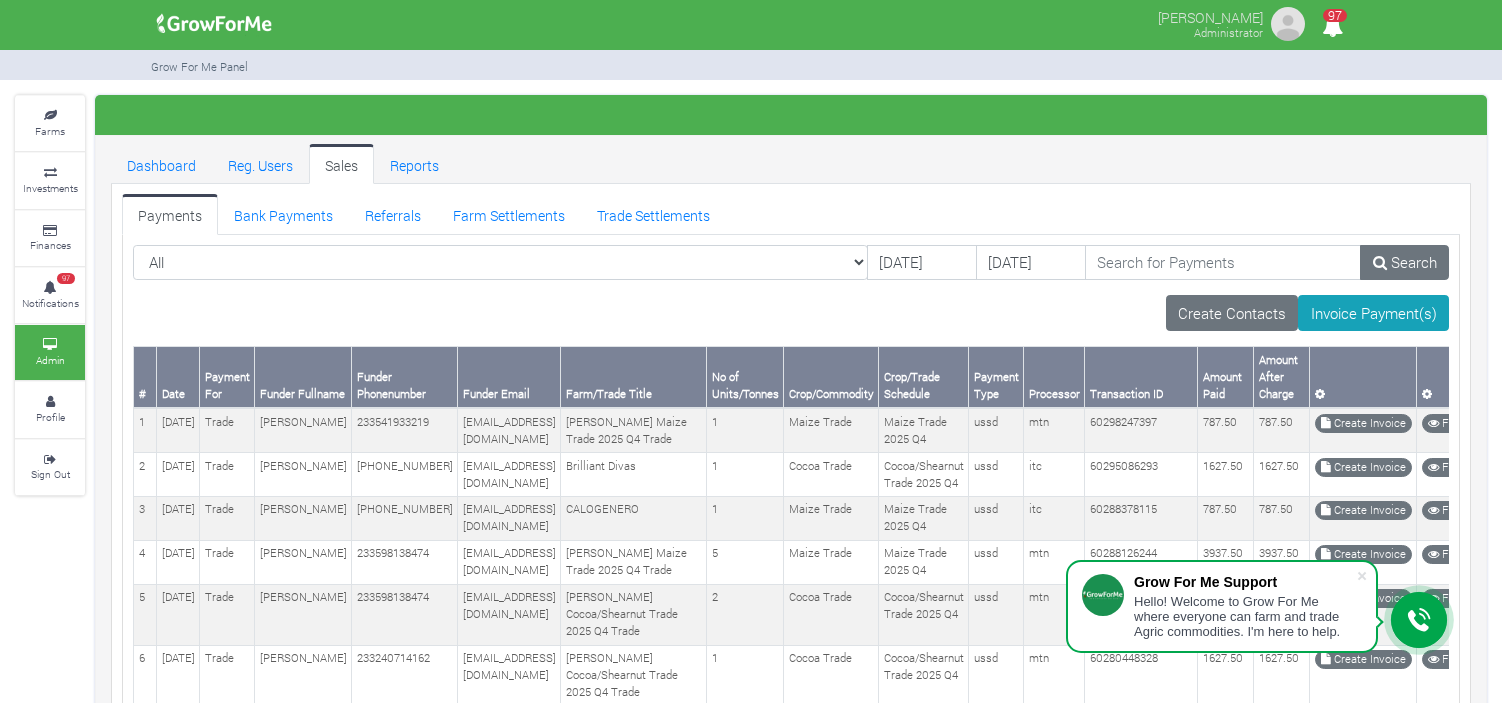 scroll, scrollTop: 0, scrollLeft: 0, axis: both 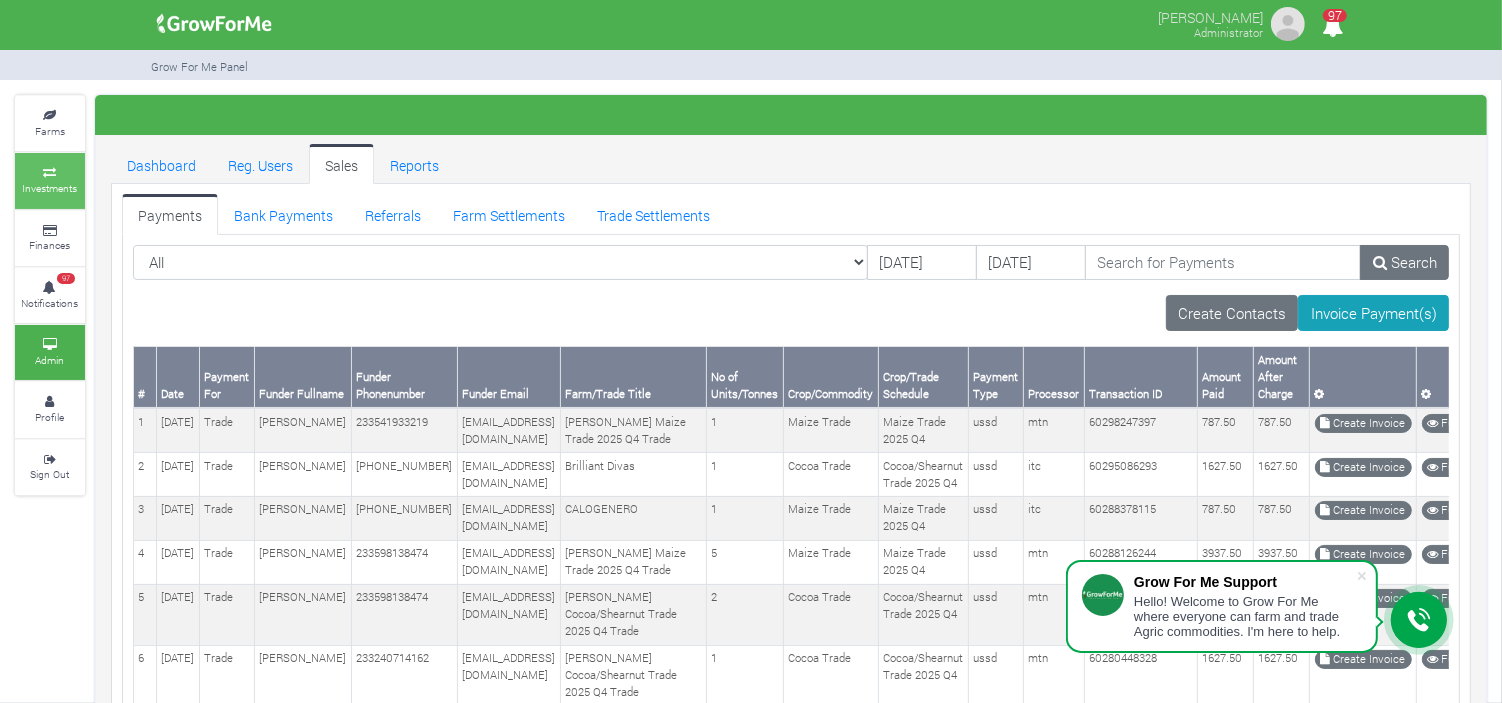 click at bounding box center (50, 173) 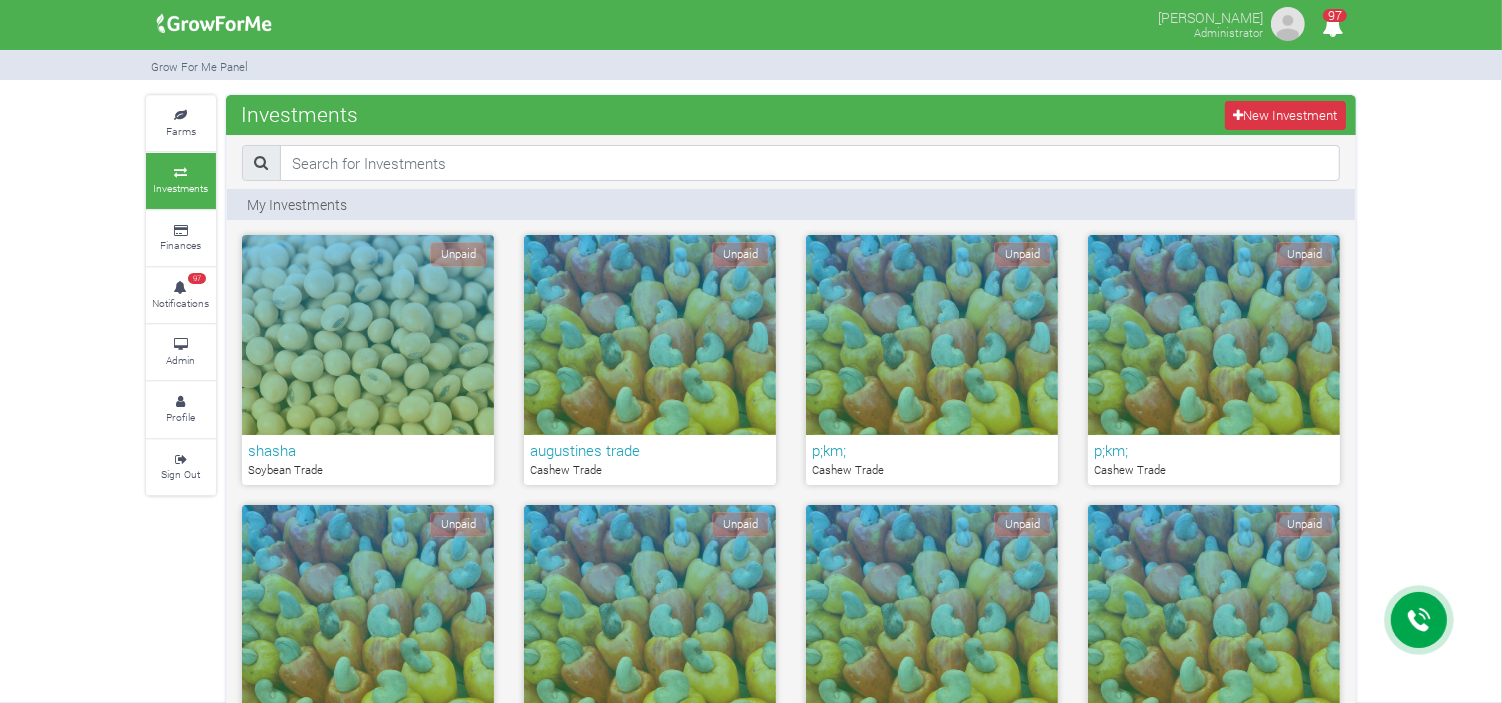 scroll, scrollTop: 662, scrollLeft: 0, axis: vertical 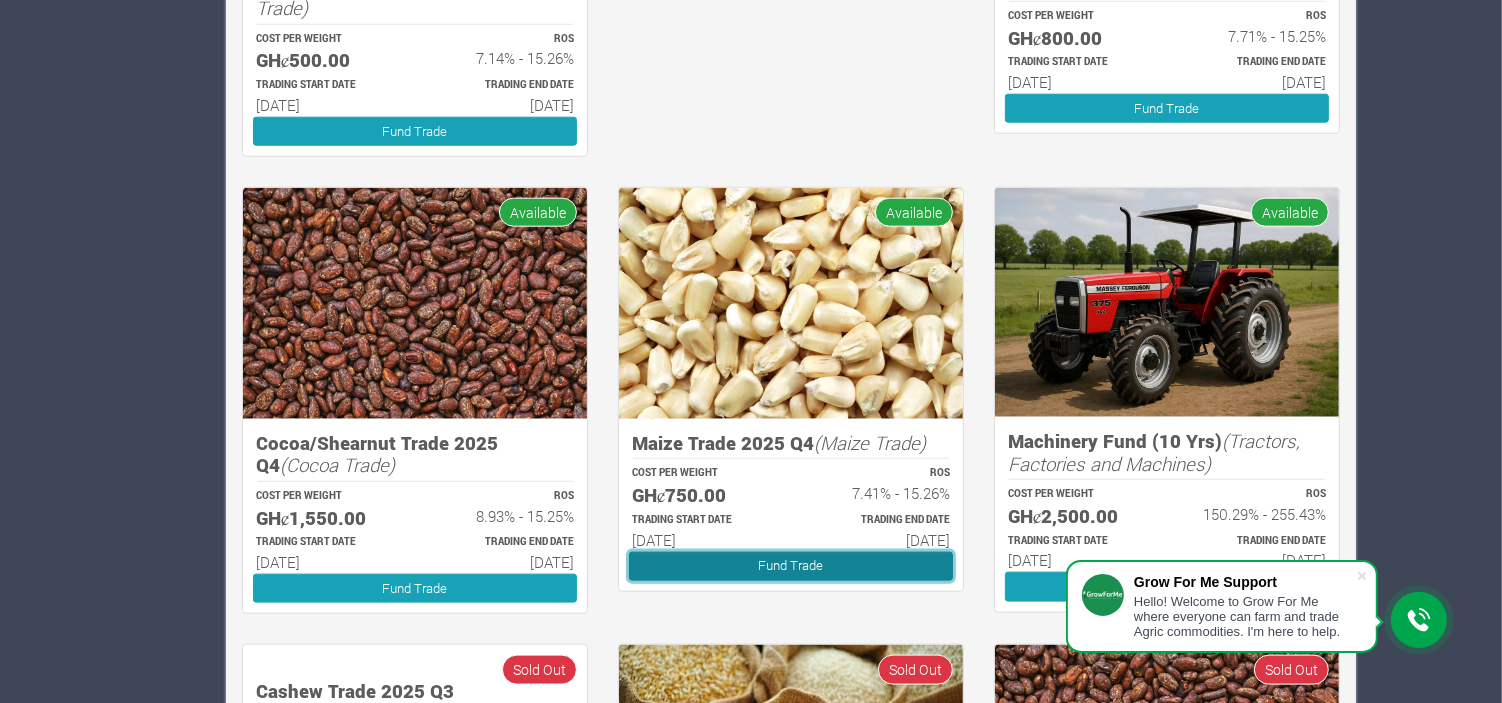 click on "Fund Trade" at bounding box center [791, 566] 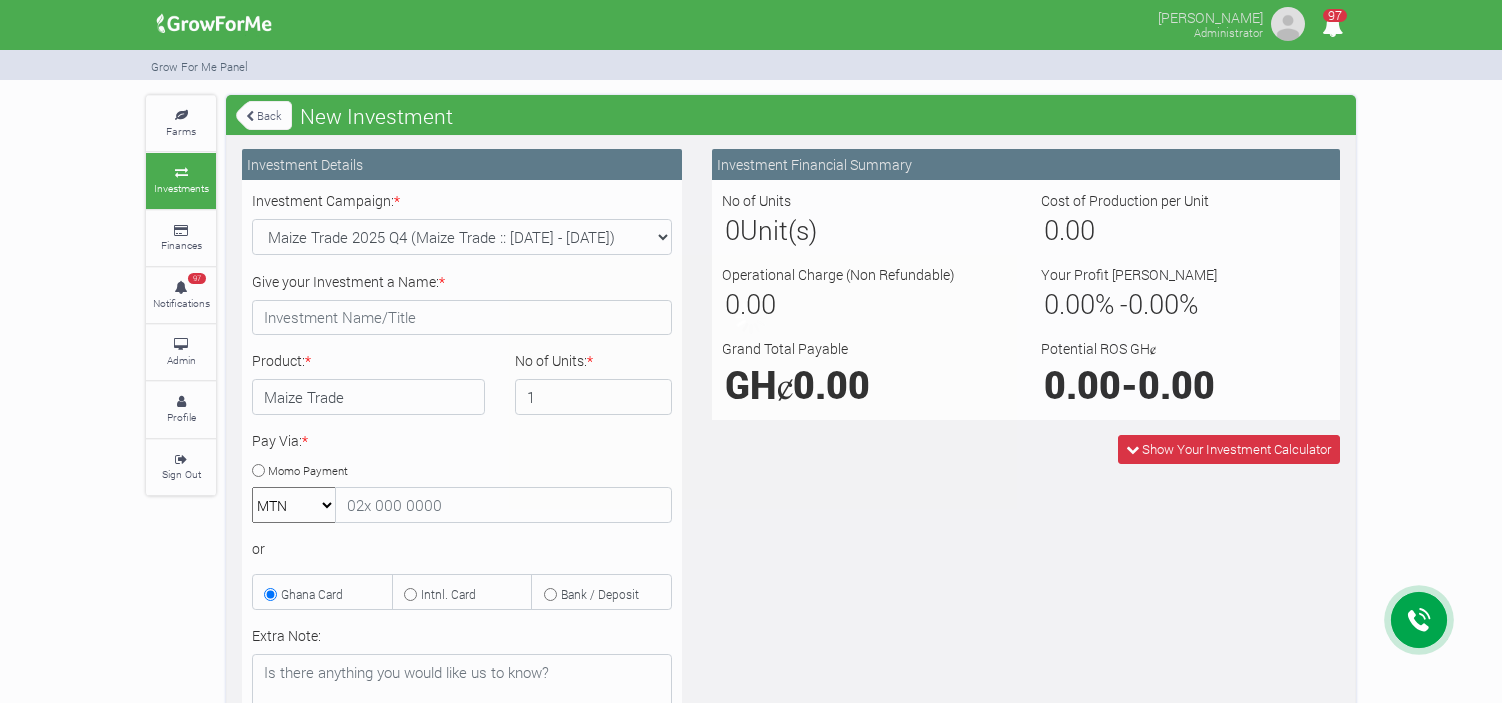 scroll, scrollTop: 0, scrollLeft: 0, axis: both 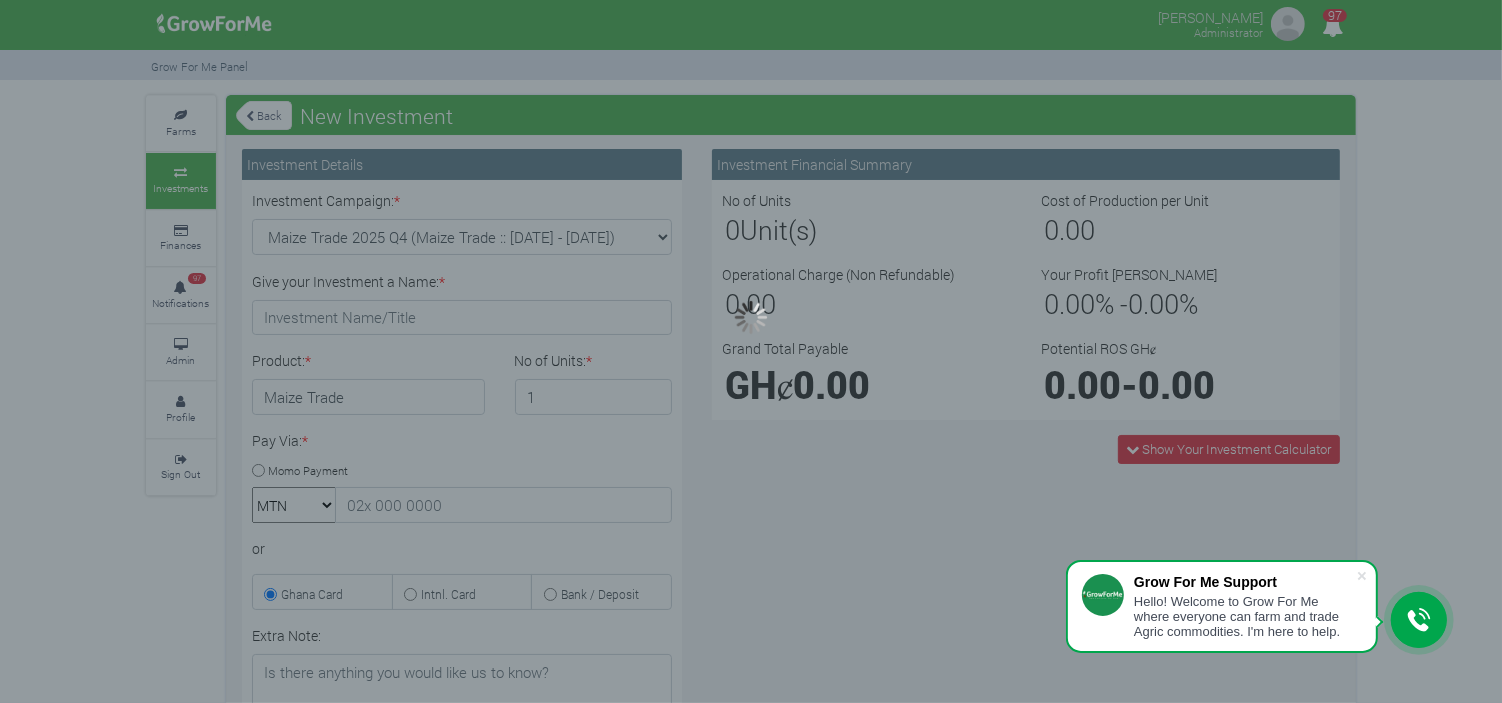 type on "1" 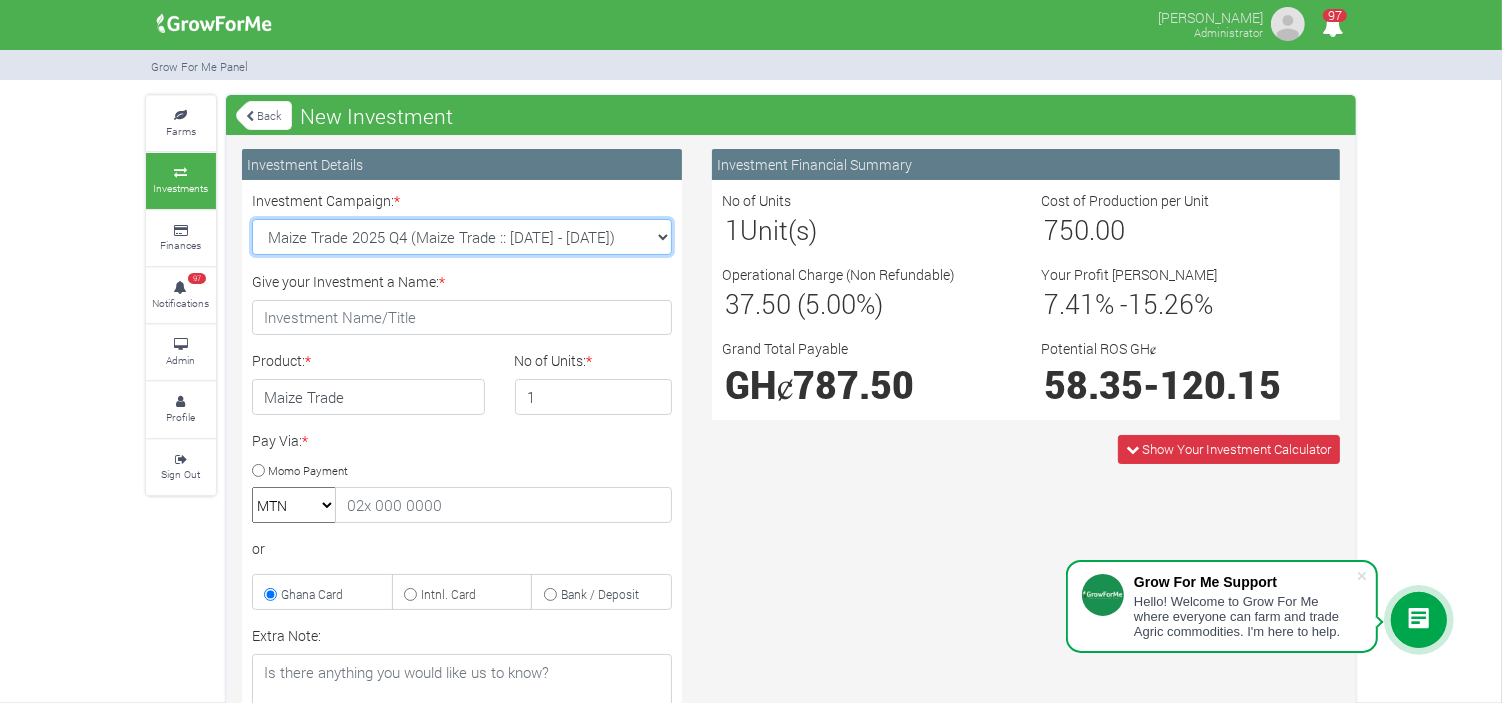 click on "Maize Trade 2025 Q4 (Maize Trade :: [DATE] - [DATE])
Soybean Trade 2025 Q4 (Soybean Trade :: [DATE] - [DATE])
Machinery Fund (10 Yrs) (Machinery :: [DATE] - [DATE])
Cashew Trade 2025 Q4 ( :: [DATE] - [DATE])" at bounding box center [462, 237] 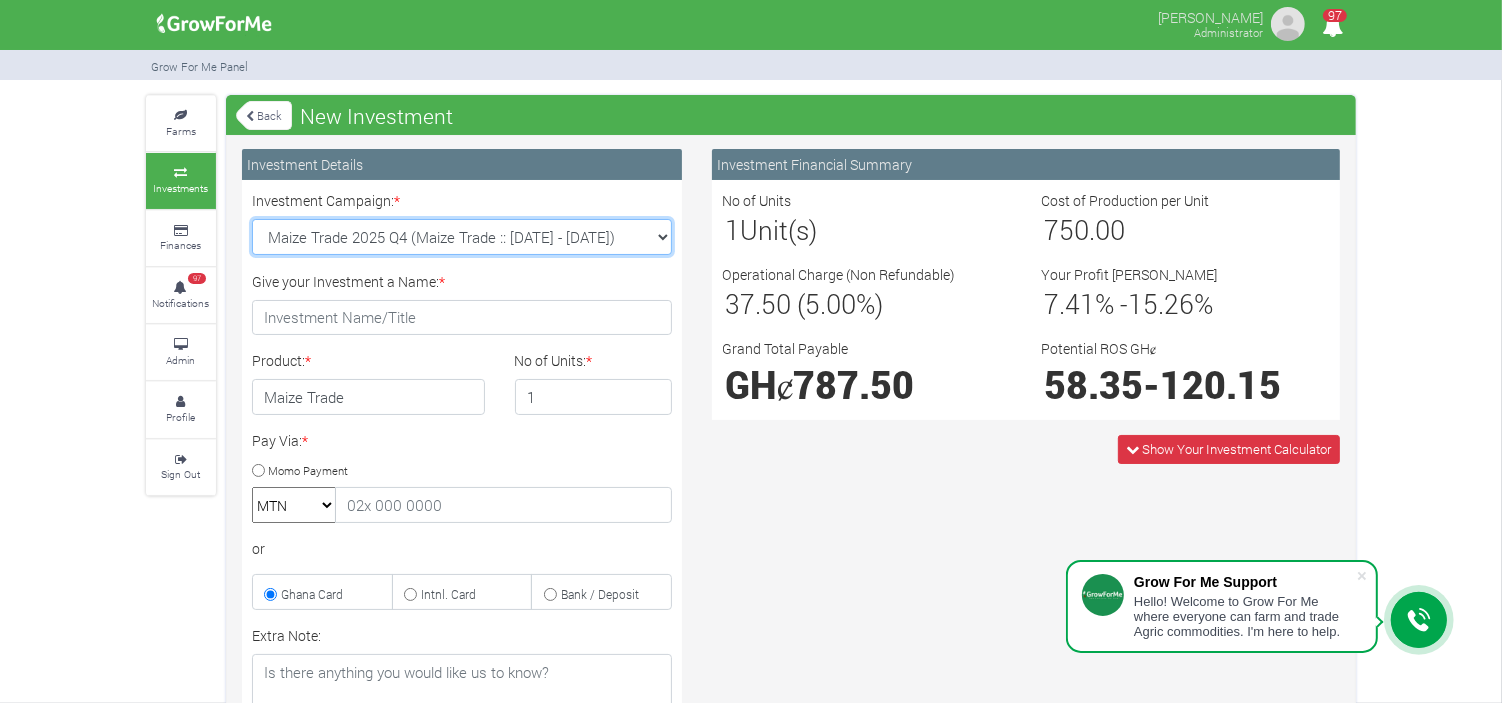 select on "47" 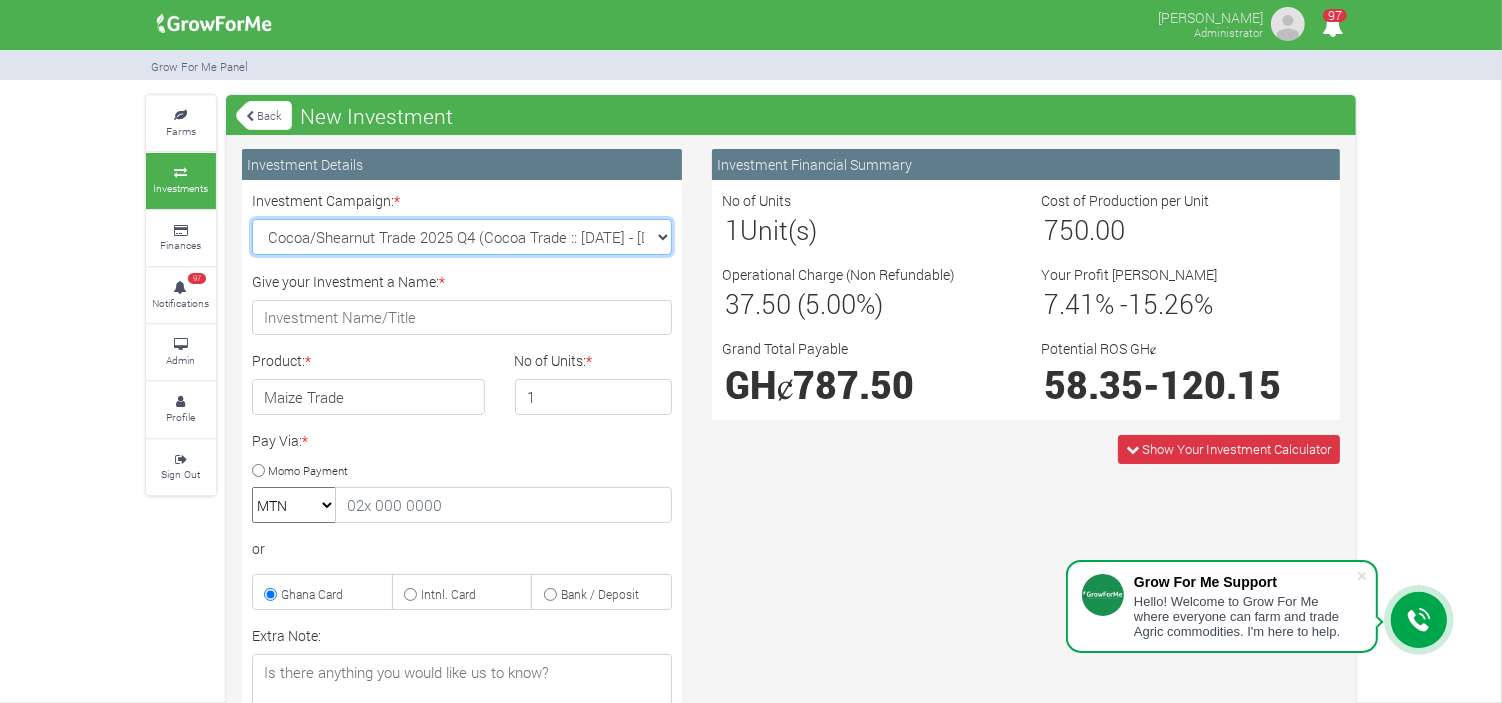 click on "Maize Trade 2025 Q4 (Maize Trade :: [DATE] - [DATE])
Soybean Trade 2025 Q4 (Soybean Trade :: [DATE] - [DATE])
Machinery Fund (10 Yrs) (Machinery :: [DATE] - [DATE])
Cashew Trade 2025 Q4 ( :: [DATE] - [DATE])" at bounding box center [462, 237] 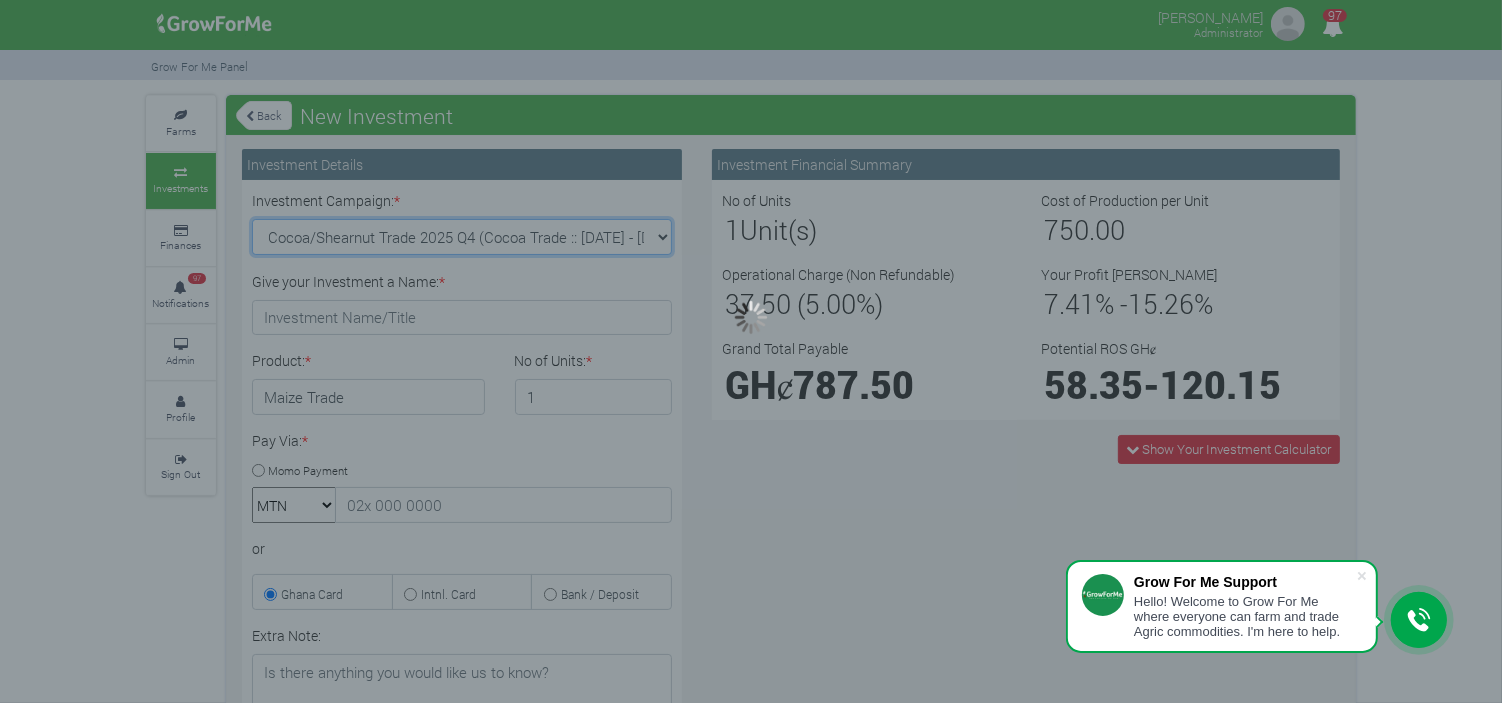 type on "1" 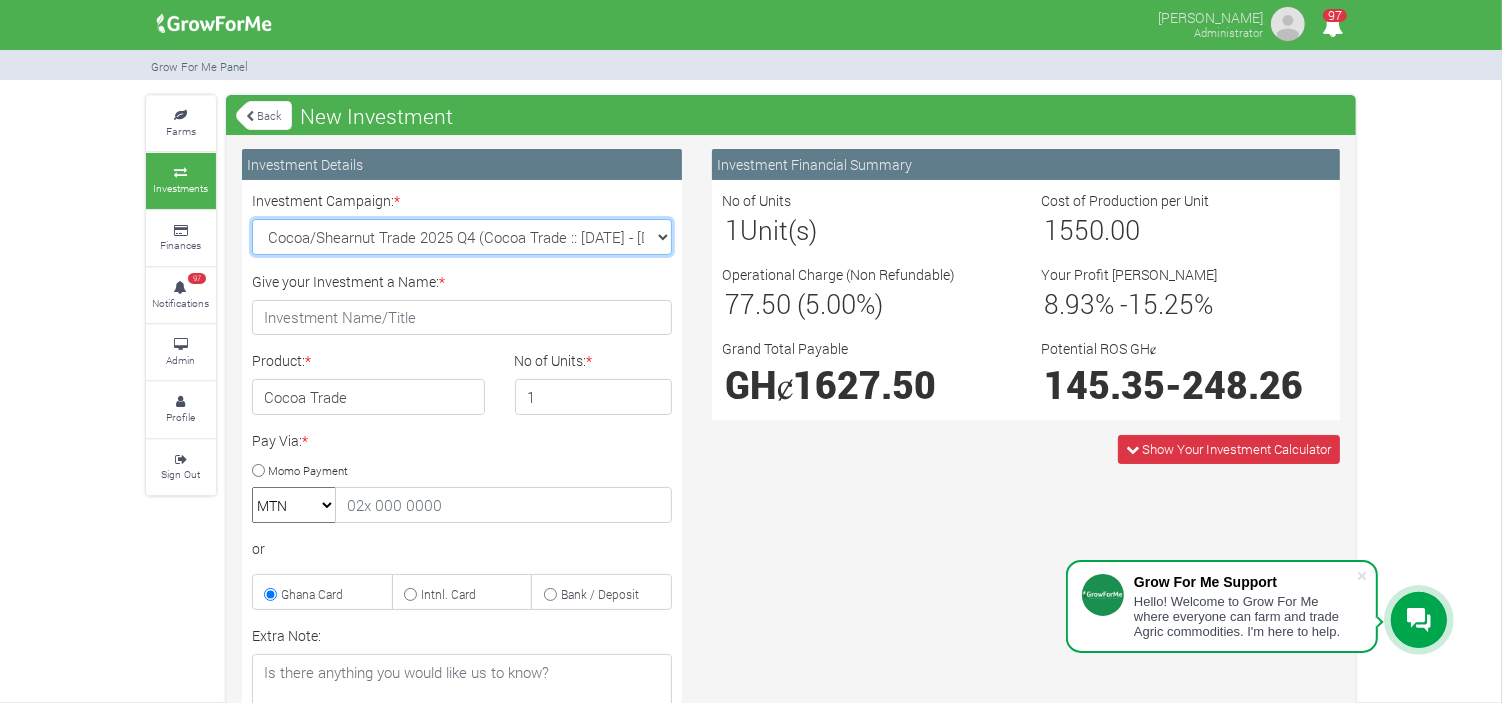 click on "Maize Trade 2025 Q4 (Maize Trade :: [DATE] - [DATE])
Soybean Trade 2025 Q4 (Soybean Trade :: [DATE] - [DATE])
Machinery Fund (10 Yrs) (Machinery :: [DATE] - [DATE])
Cashew Trade 2025 Q4 ( :: [DATE] - [DATE])" at bounding box center (462, 237) 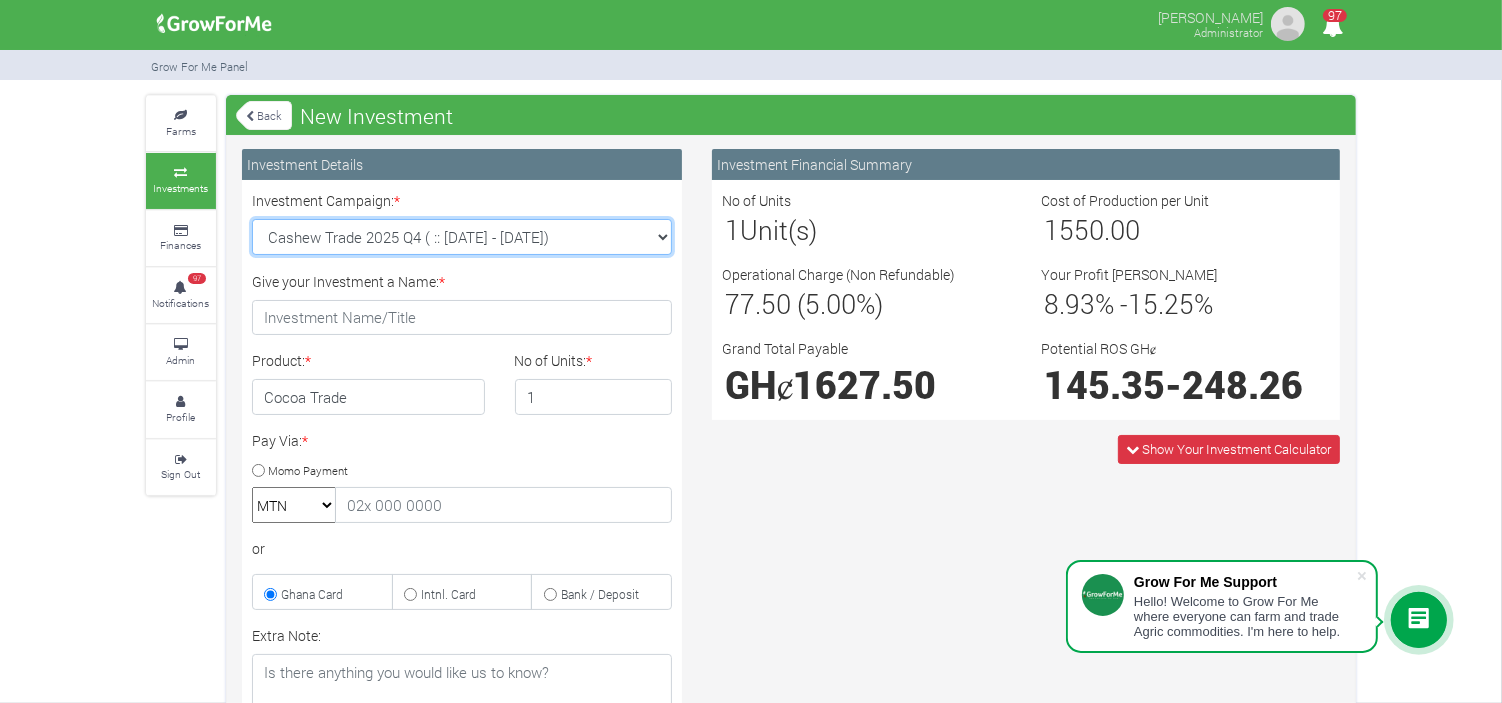 click on "Maize Trade 2025 Q4 (Maize Trade :: [DATE] - [DATE])
Soybean Trade 2025 Q4 (Soybean Trade :: [DATE] - [DATE])
Machinery Fund (10 Yrs) (Machinery :: [DATE] - [DATE])
Cashew Trade 2025 Q4 ( :: [DATE] - [DATE])" at bounding box center [462, 237] 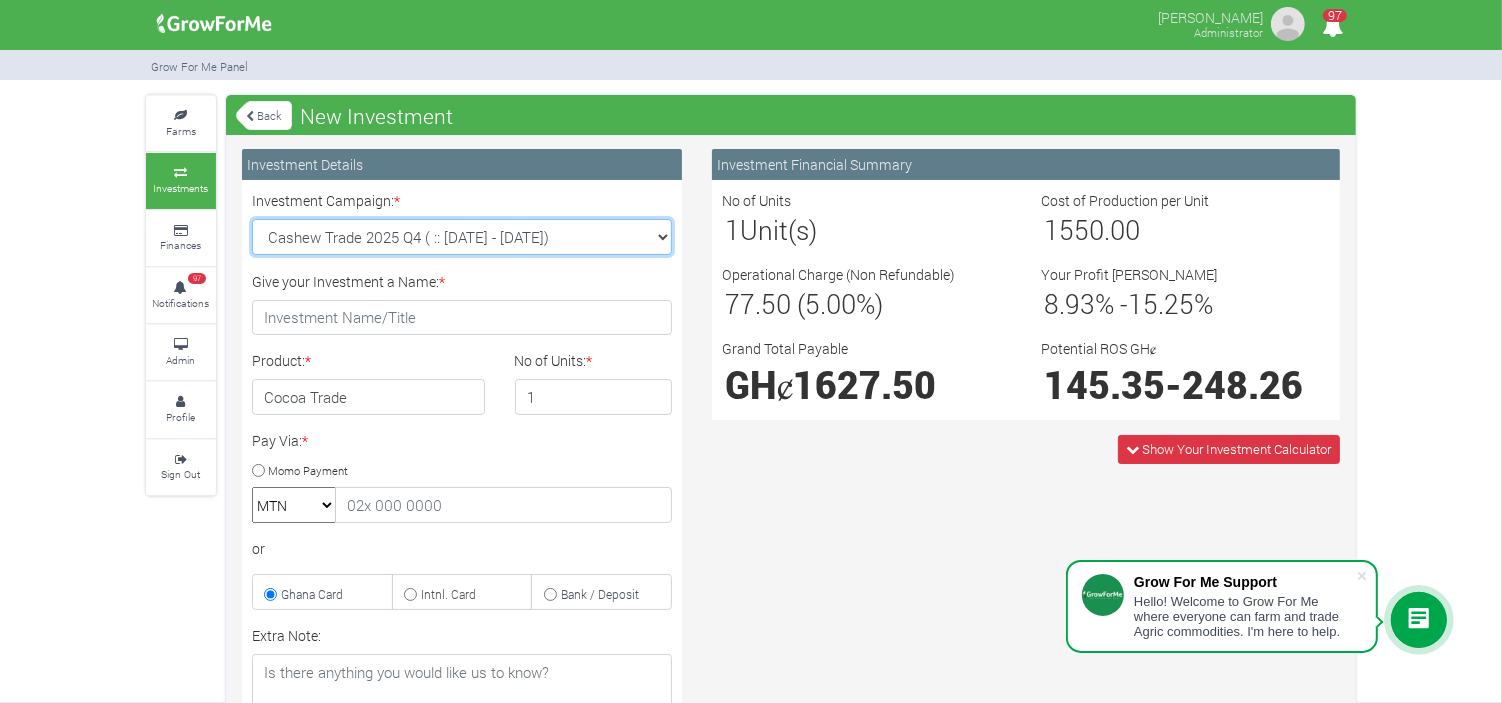 click on "Maize Trade 2025 Q4 (Maize Trade :: [DATE] - [DATE])
Soybean Trade 2025 Q4 (Soybean Trade :: [DATE] - [DATE])
Machinery Fund (10 Yrs) (Machinery :: [DATE] - [DATE])
Cashew Trade 2025 Q4 ( :: [DATE] - [DATE])" at bounding box center [462, 237] 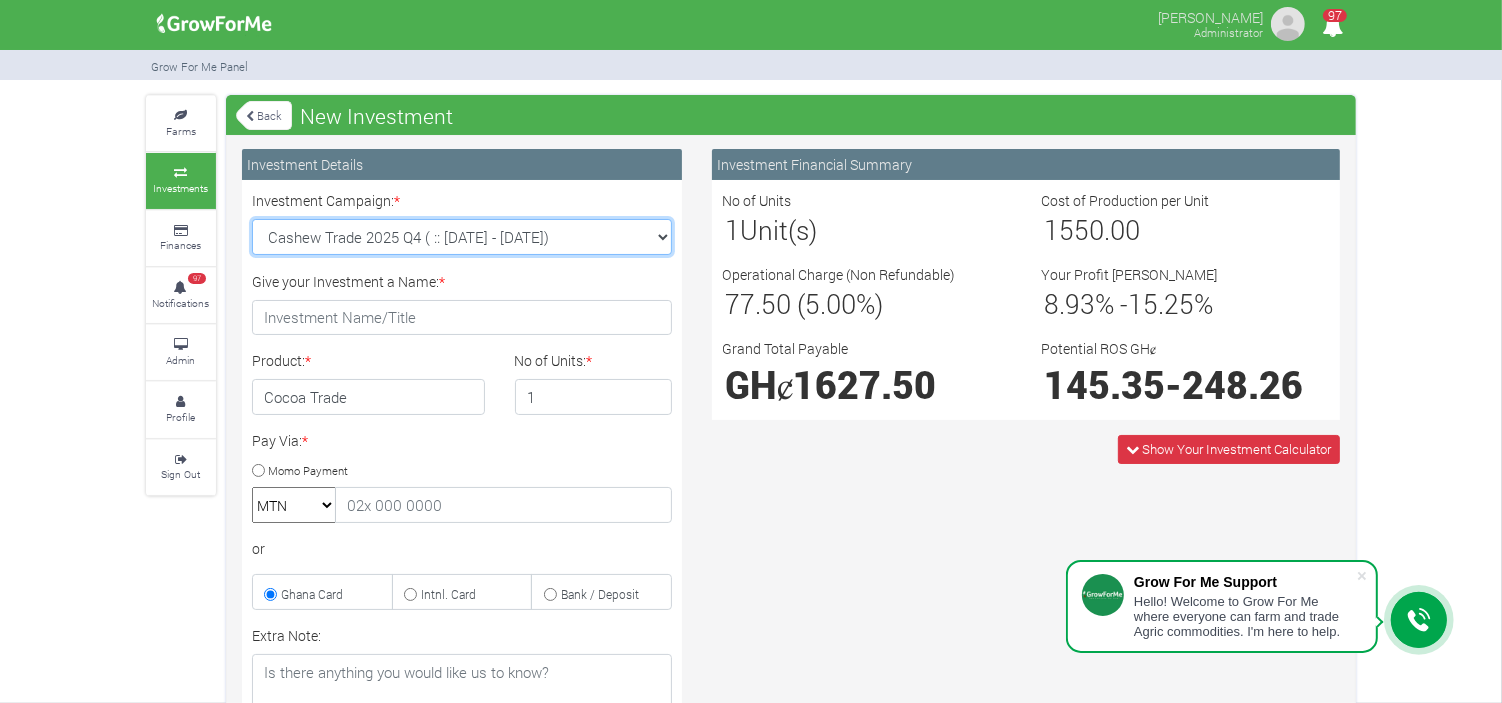 select on "47" 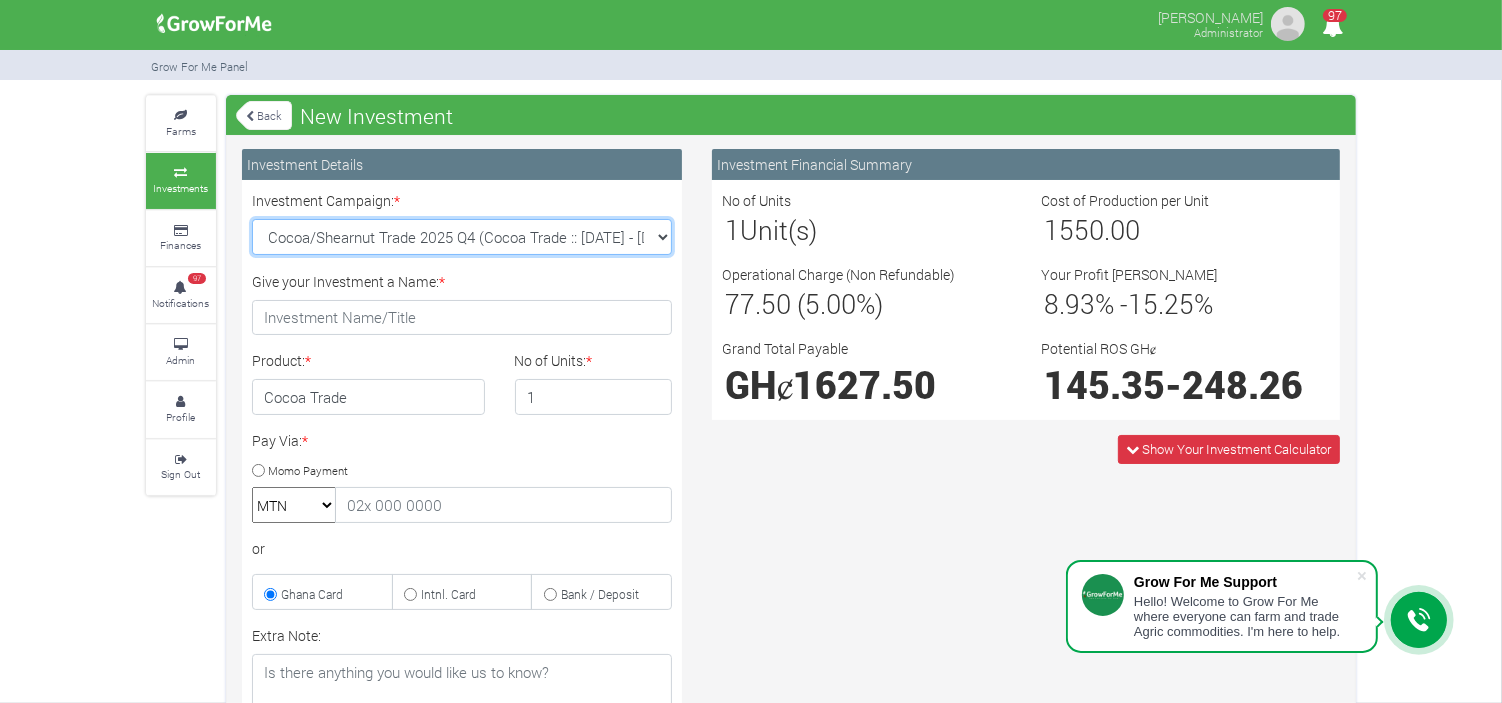 click on "Maize Trade 2025 Q4 (Maize Trade :: [DATE] - [DATE])
Soybean Trade 2025 Q4 (Soybean Trade :: [DATE] - [DATE])
Machinery Fund (10 Yrs) (Machinery :: [DATE] - [DATE])
Cashew Trade 2025 Q4 ( :: [DATE] - [DATE])" at bounding box center (462, 237) 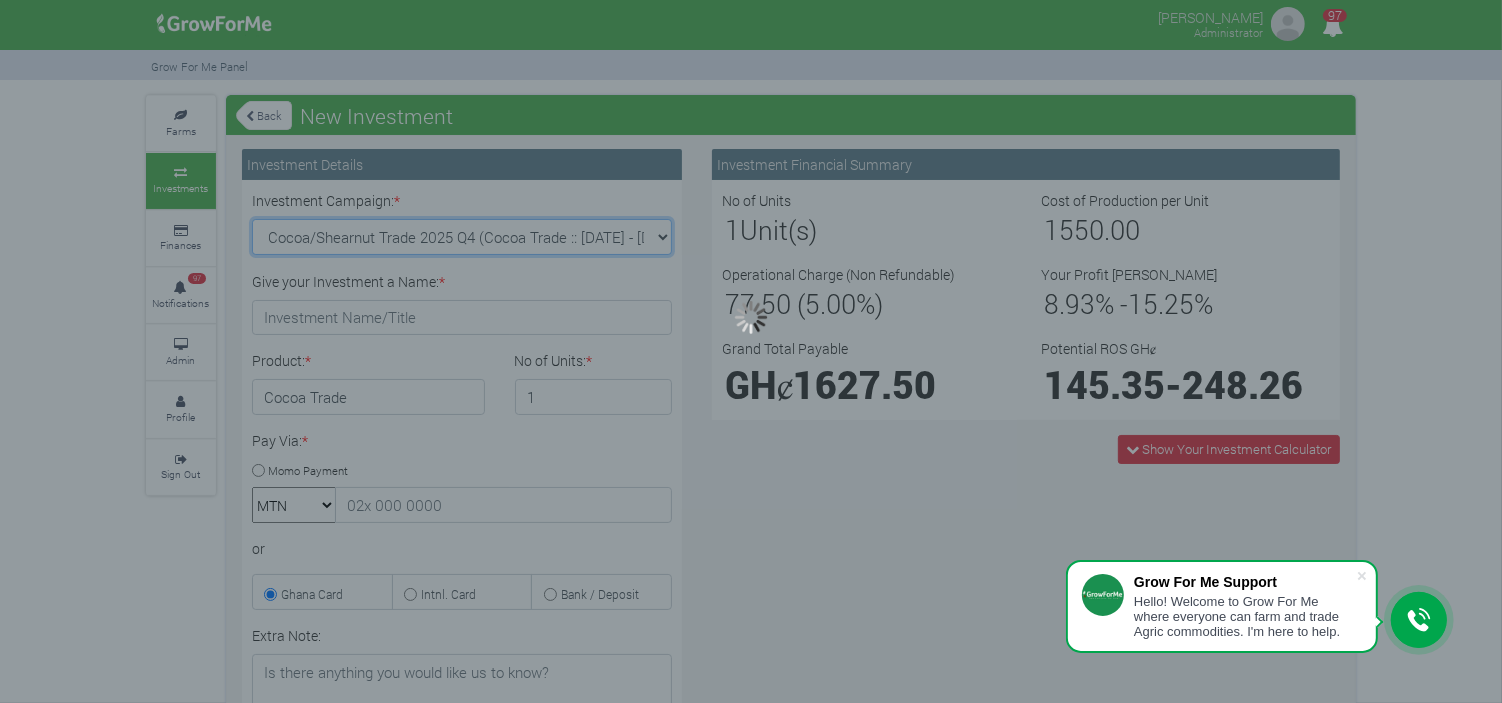 type on "1" 